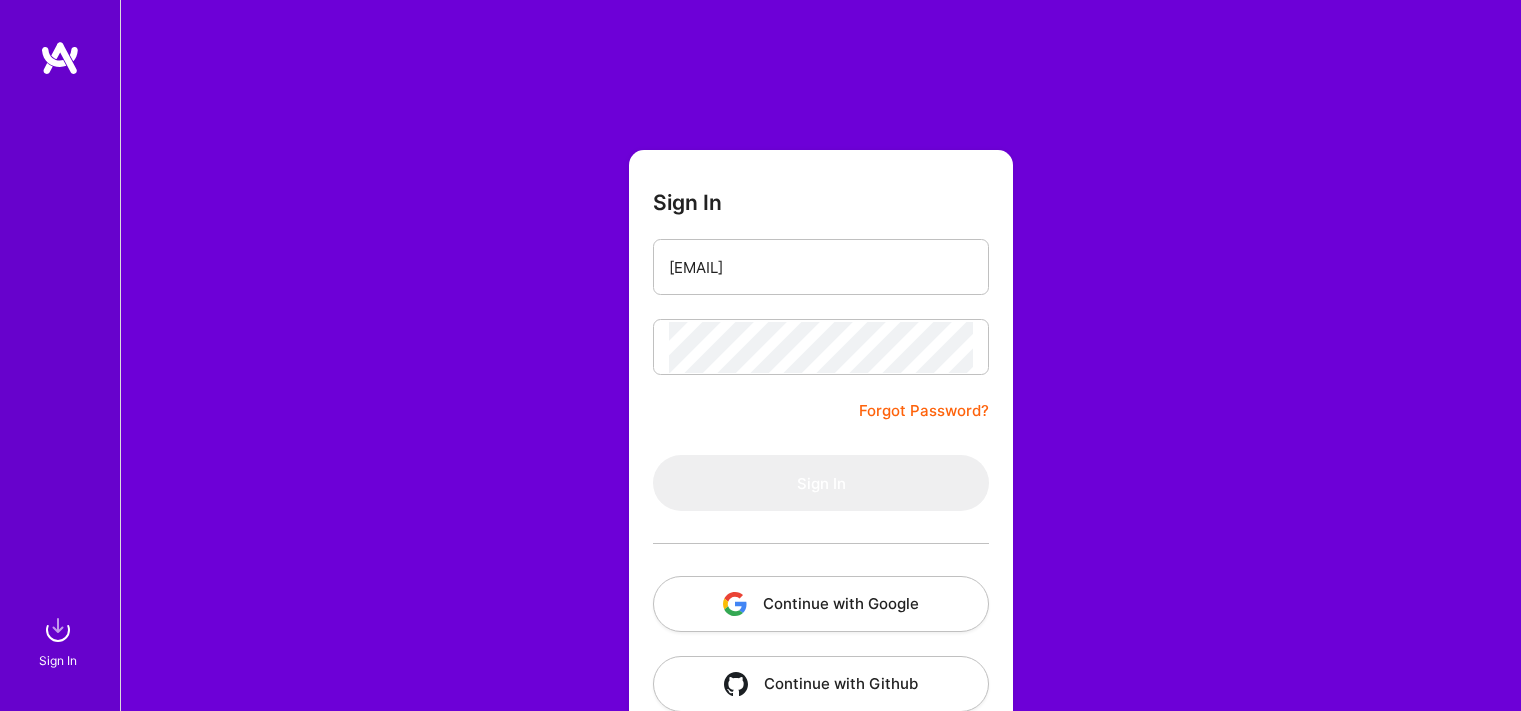 scroll, scrollTop: 0, scrollLeft: 0, axis: both 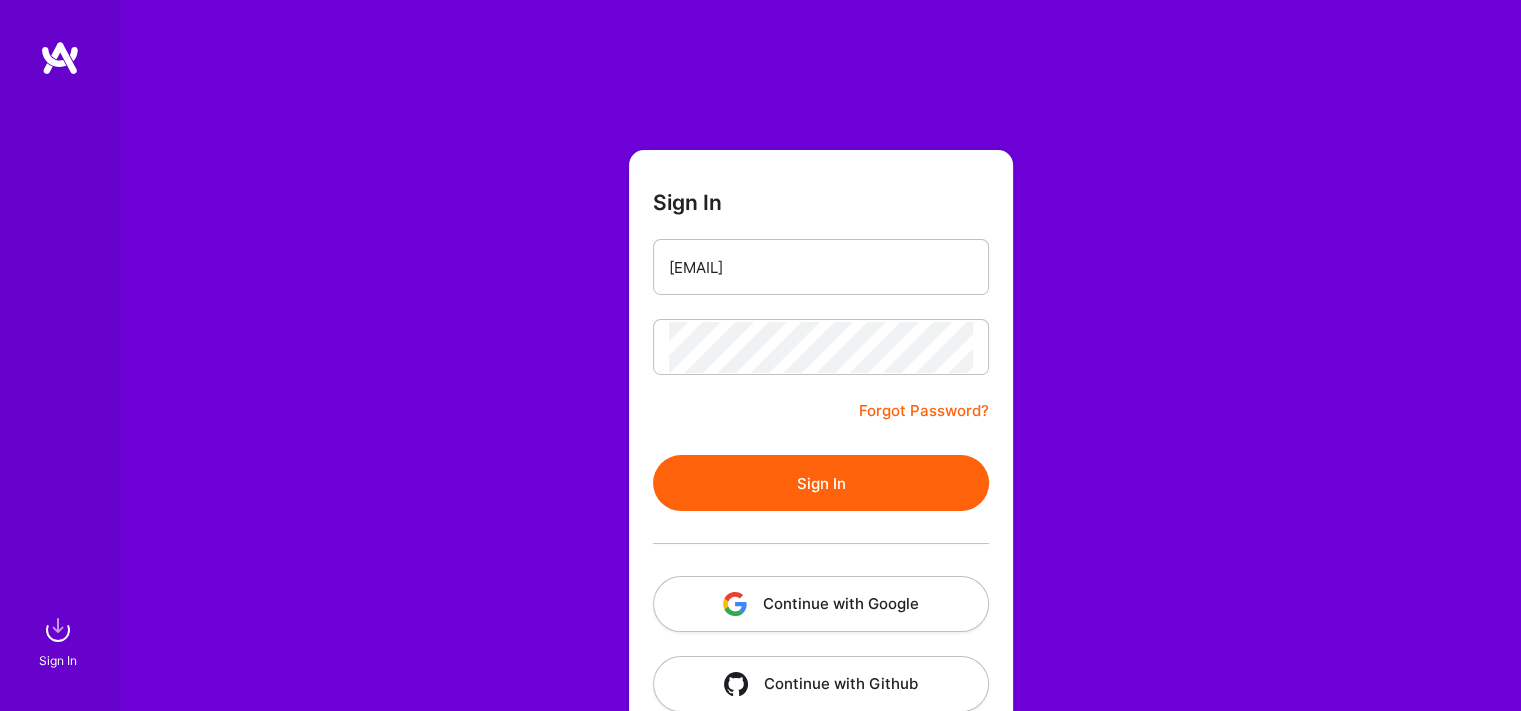 click on "Sign In" at bounding box center [821, 483] 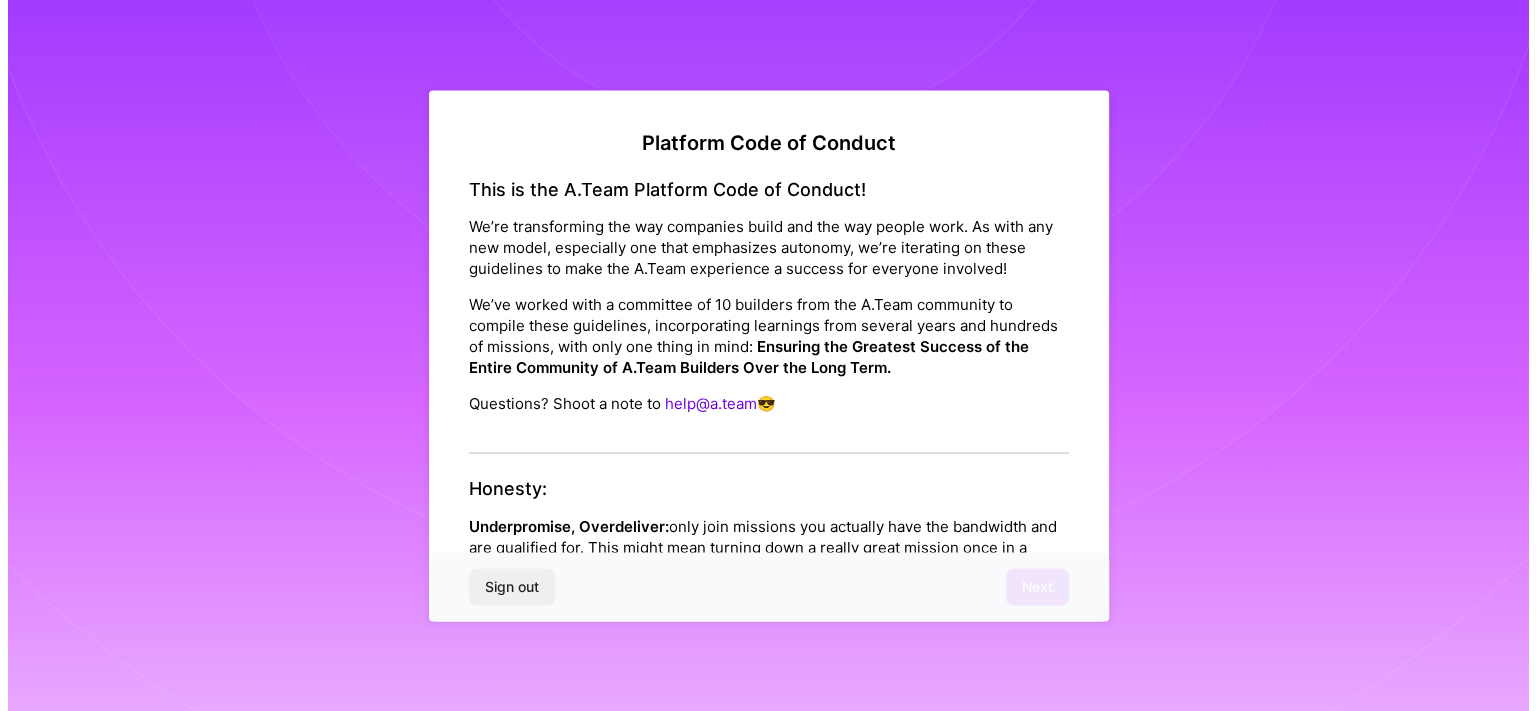 scroll, scrollTop: 0, scrollLeft: 0, axis: both 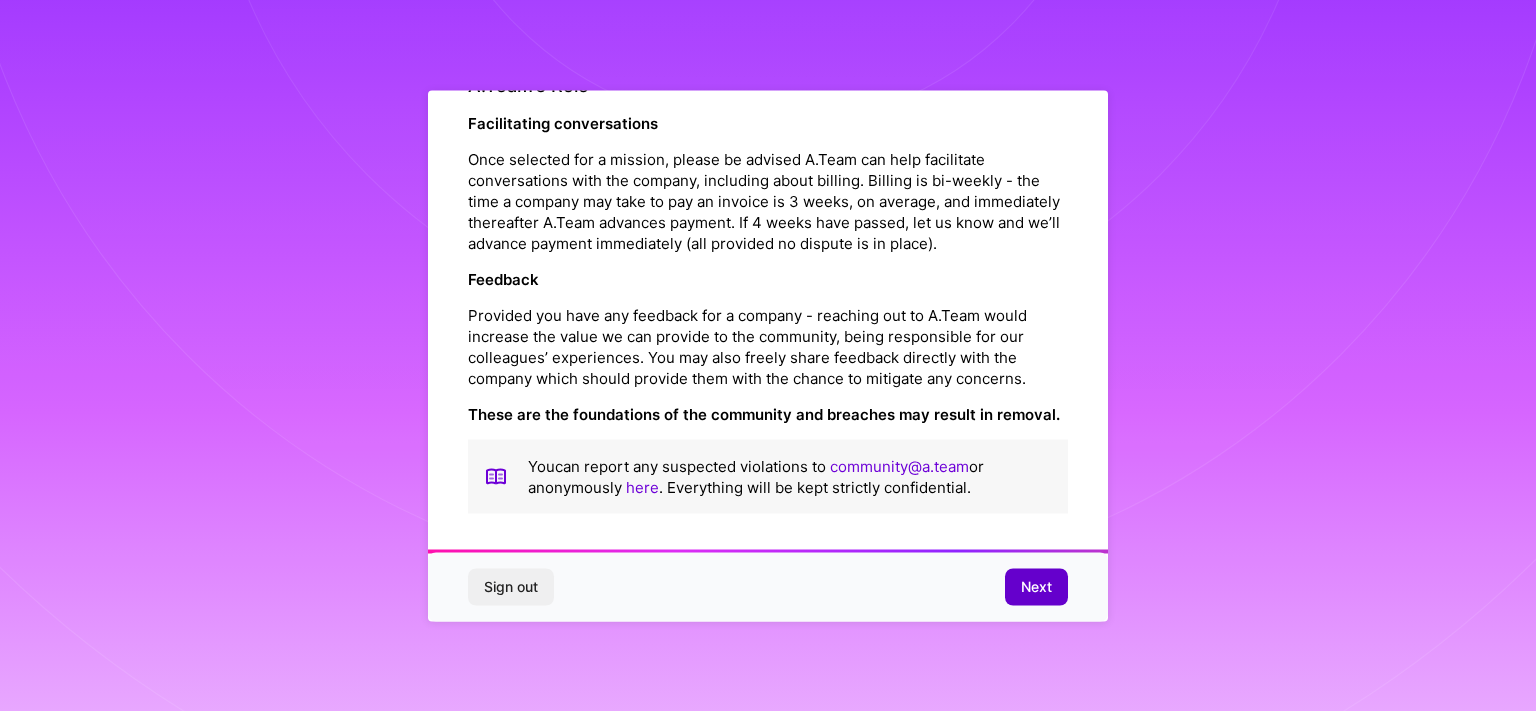 click on "Next" at bounding box center [1036, 587] 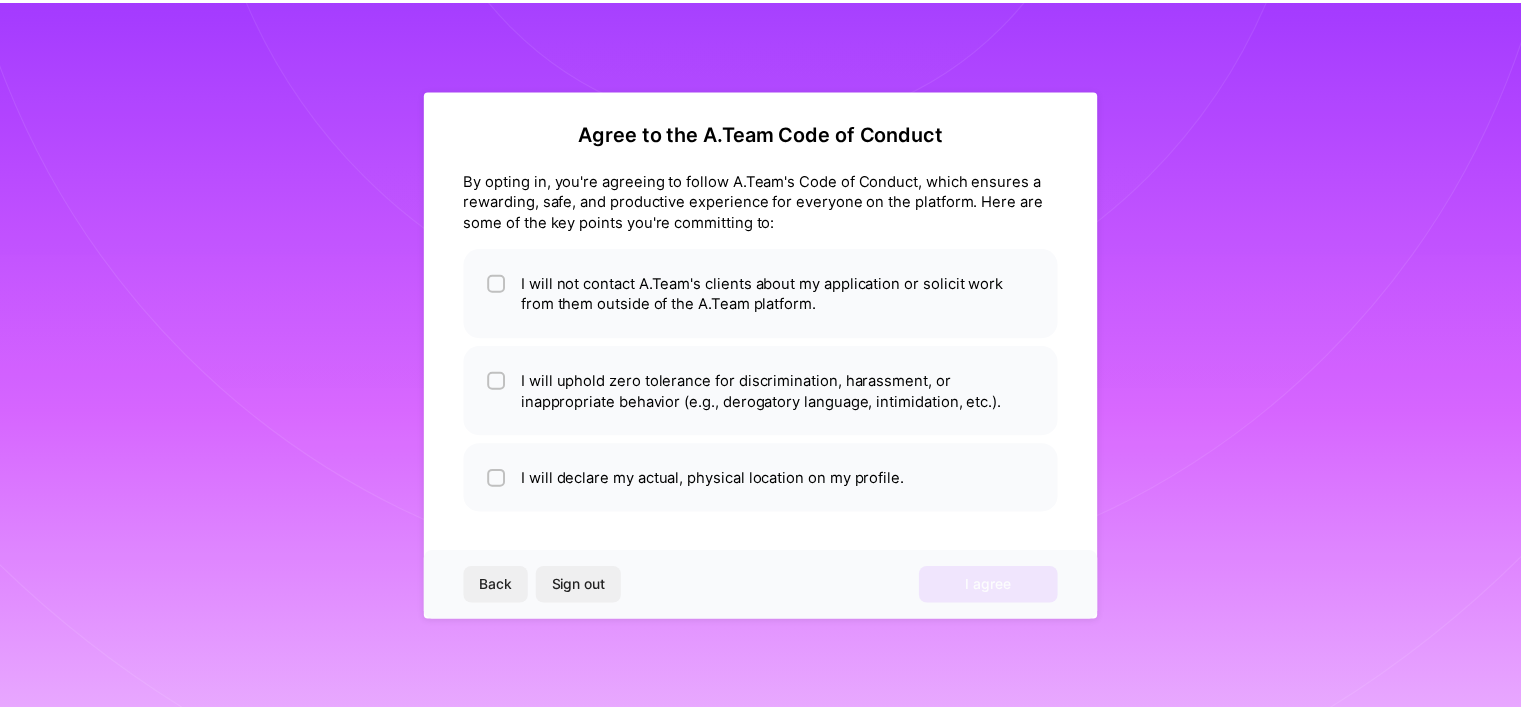 scroll, scrollTop: 8, scrollLeft: 0, axis: vertical 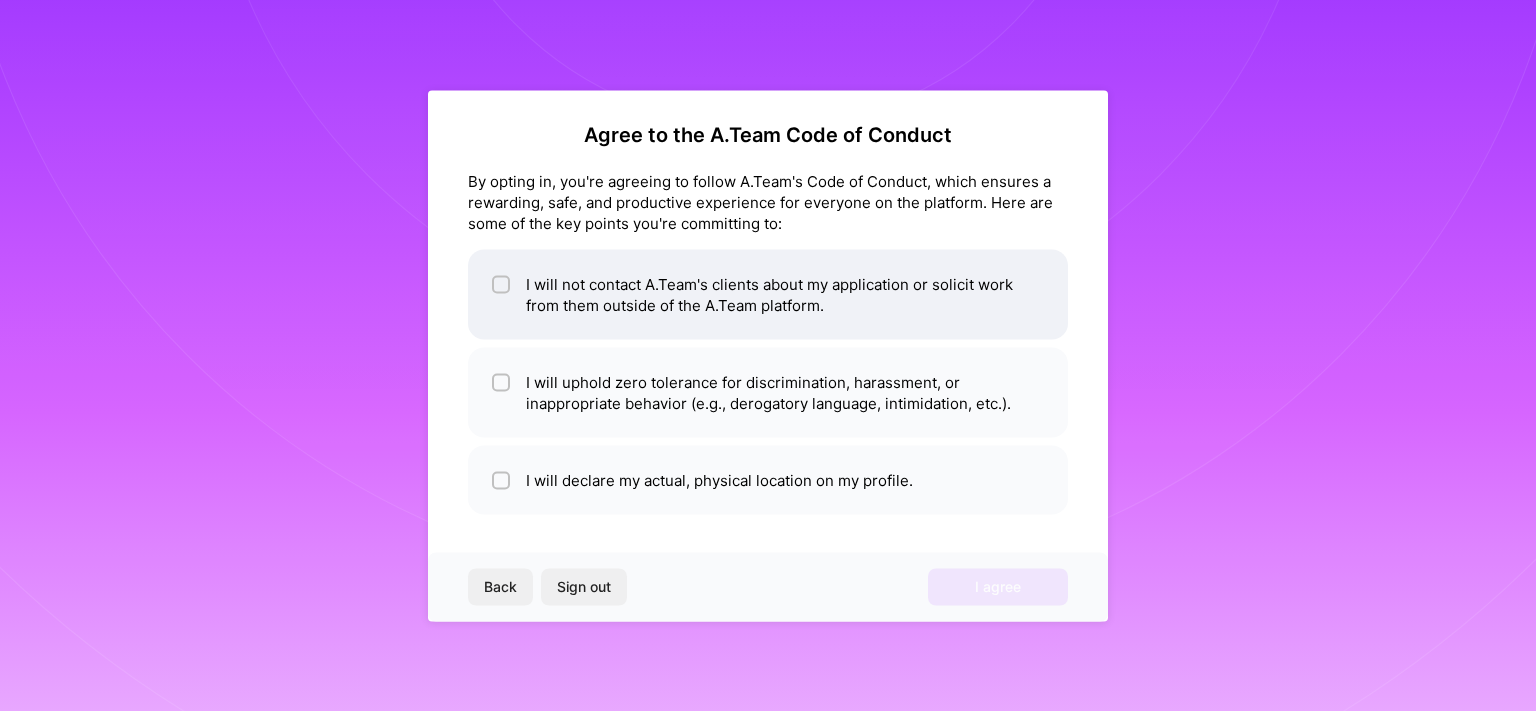 click at bounding box center [503, 285] 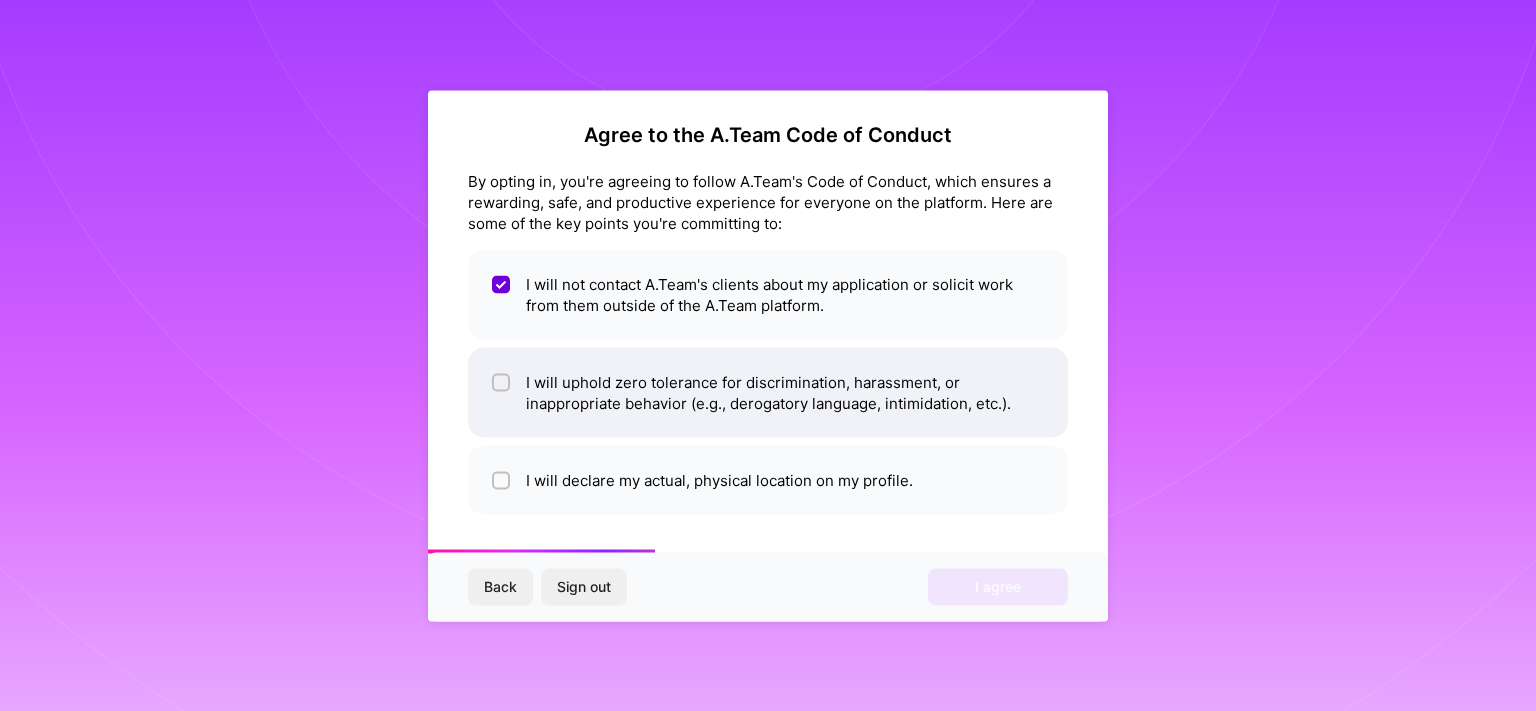 click at bounding box center [501, 382] 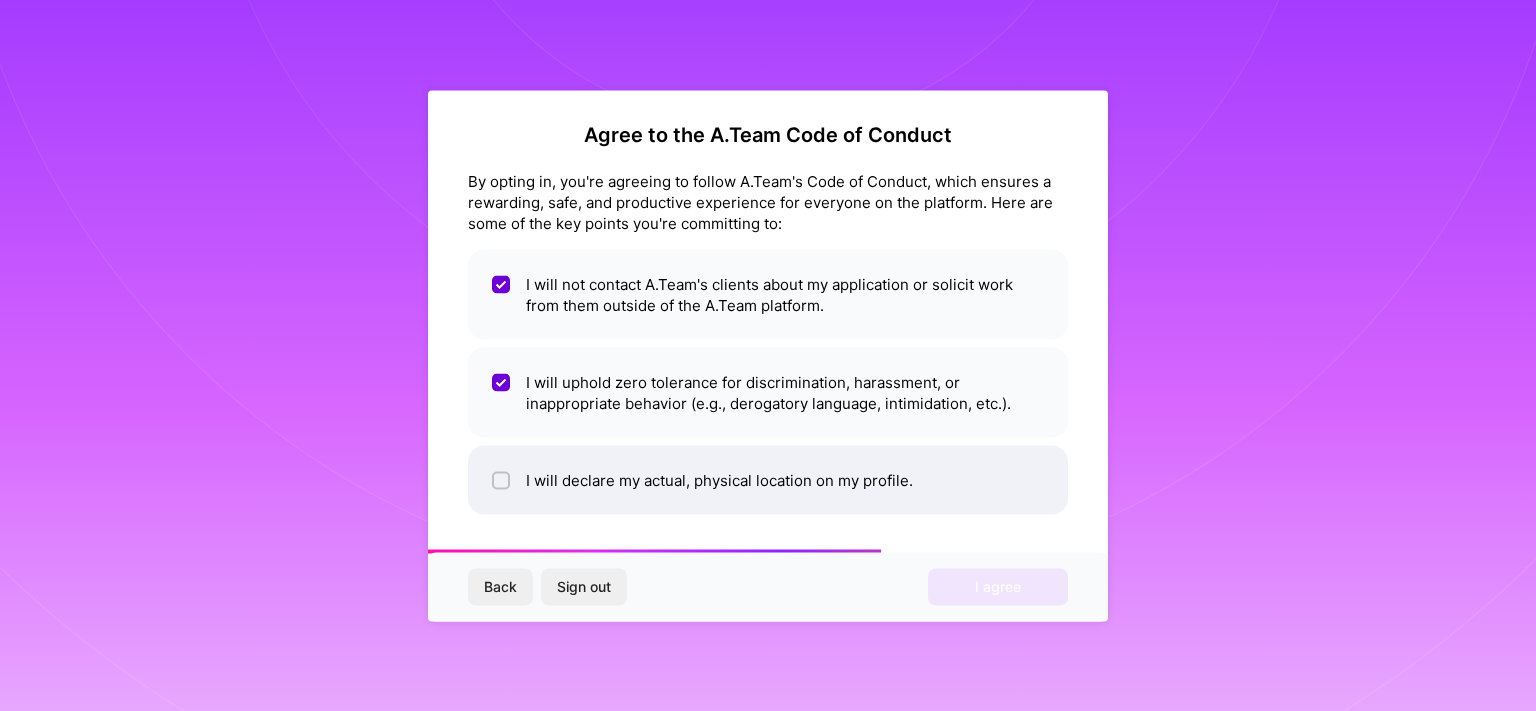 click on "I will declare my actual, physical location on my profile." at bounding box center (768, 479) 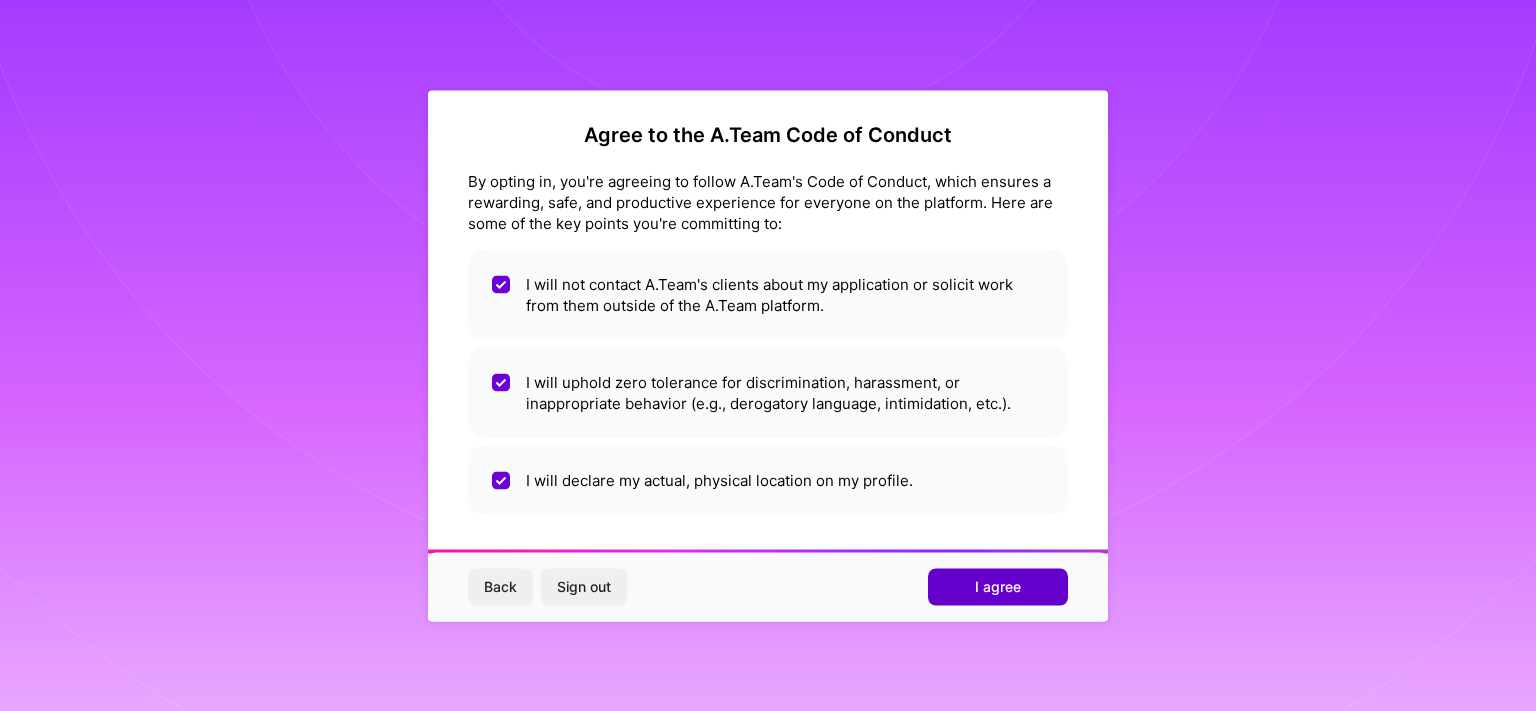 click on "I agree" at bounding box center [998, 587] 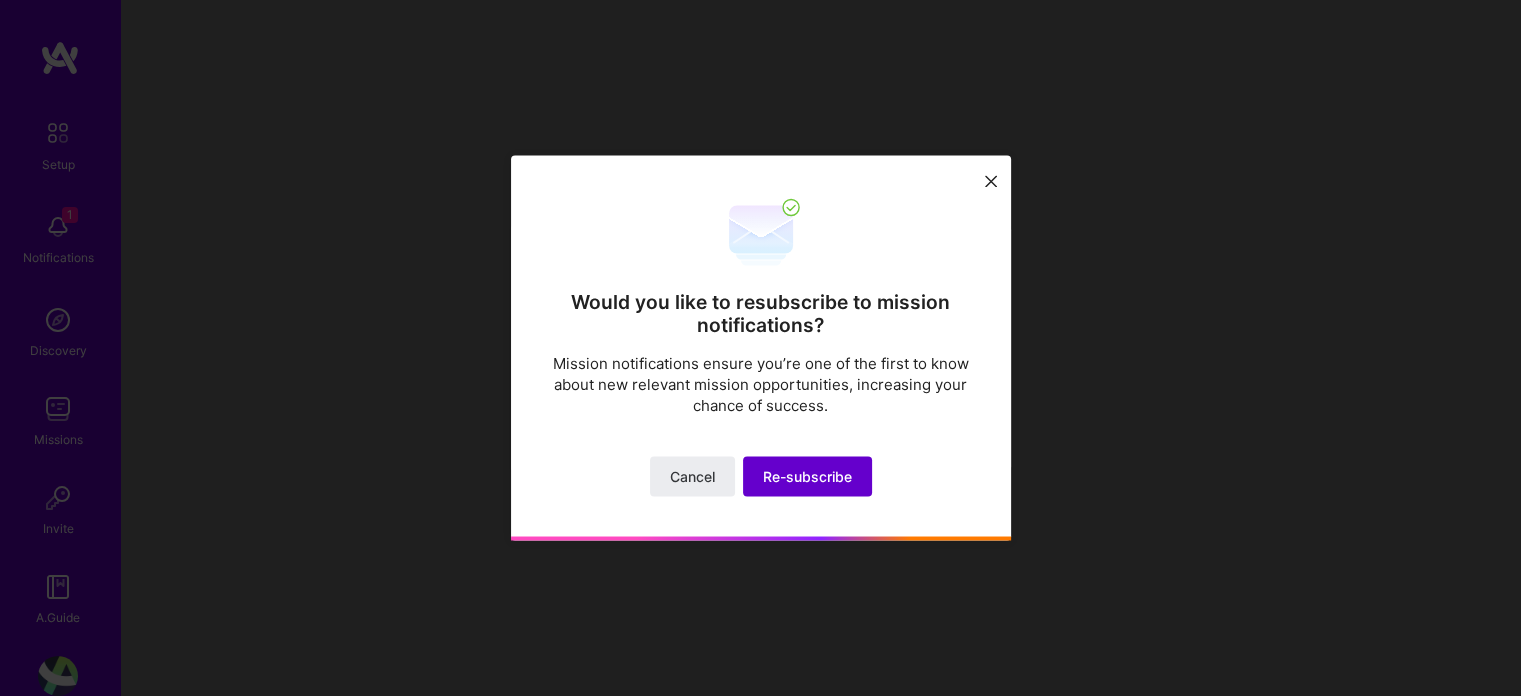 click on "Re-subscribe" at bounding box center [807, 477] 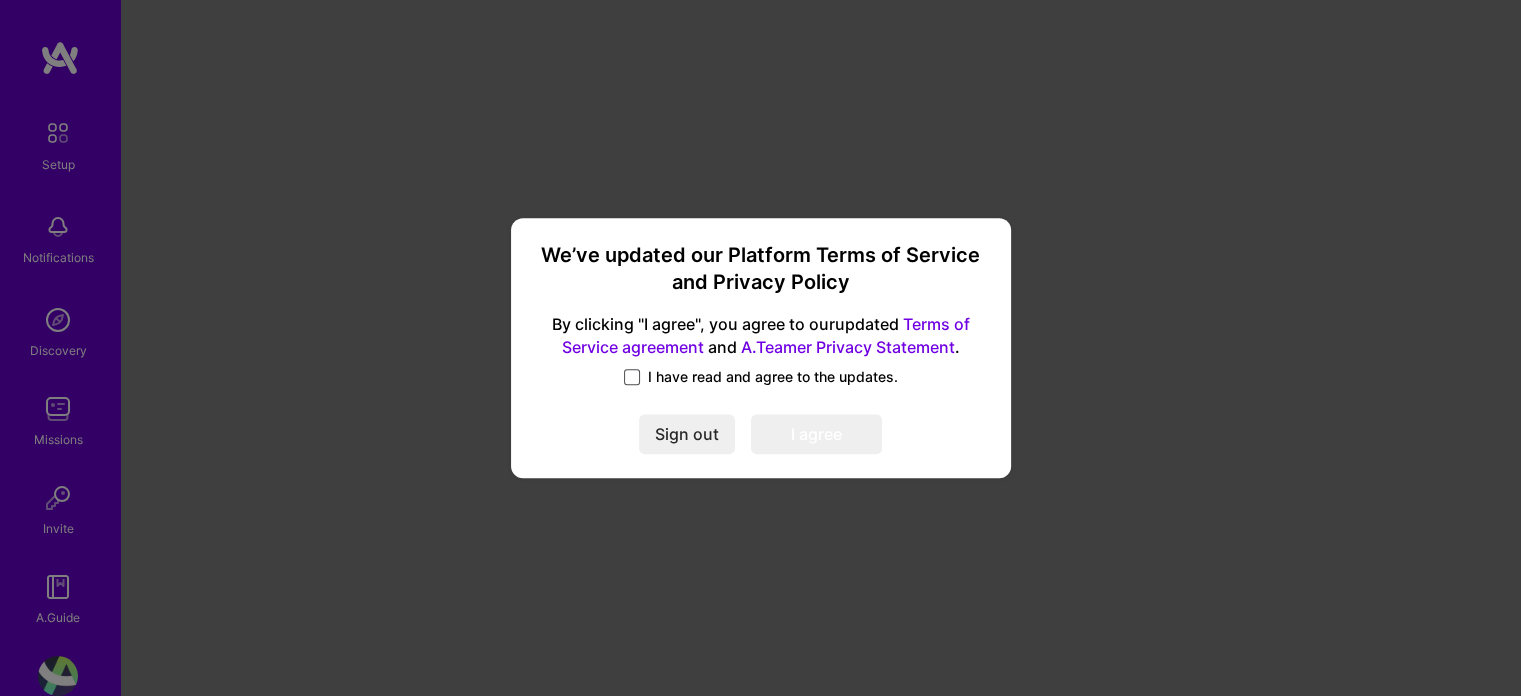 click at bounding box center [632, 377] 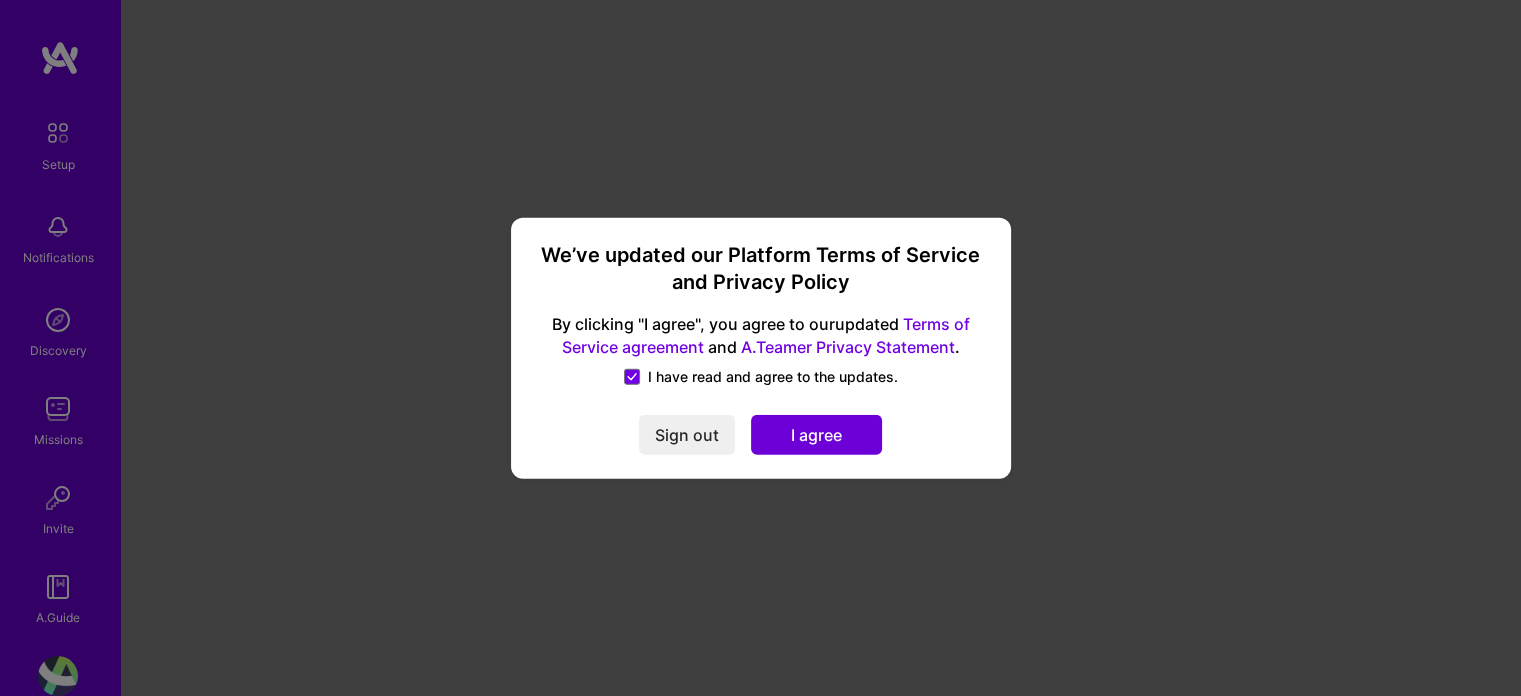 click on "I agree" at bounding box center (816, 434) 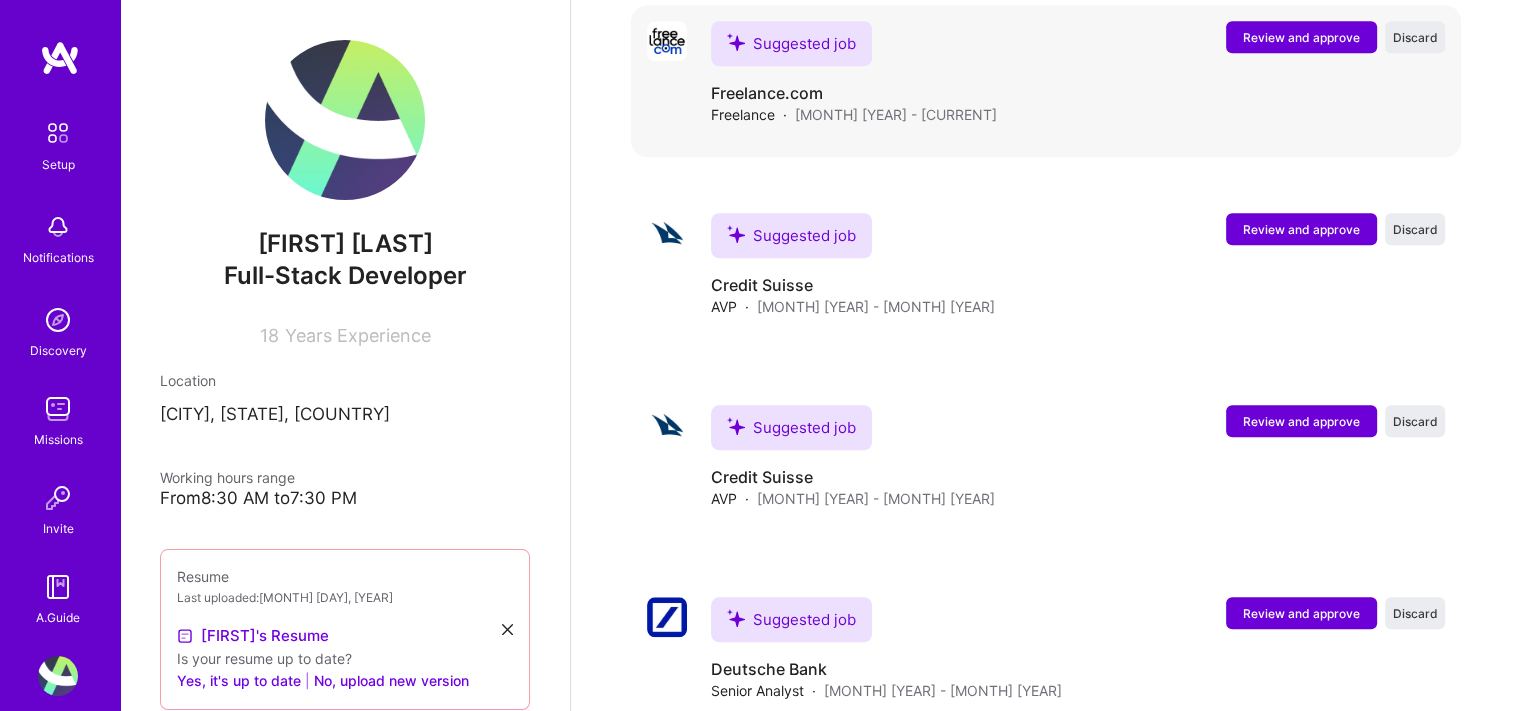 scroll, scrollTop: 1927, scrollLeft: 0, axis: vertical 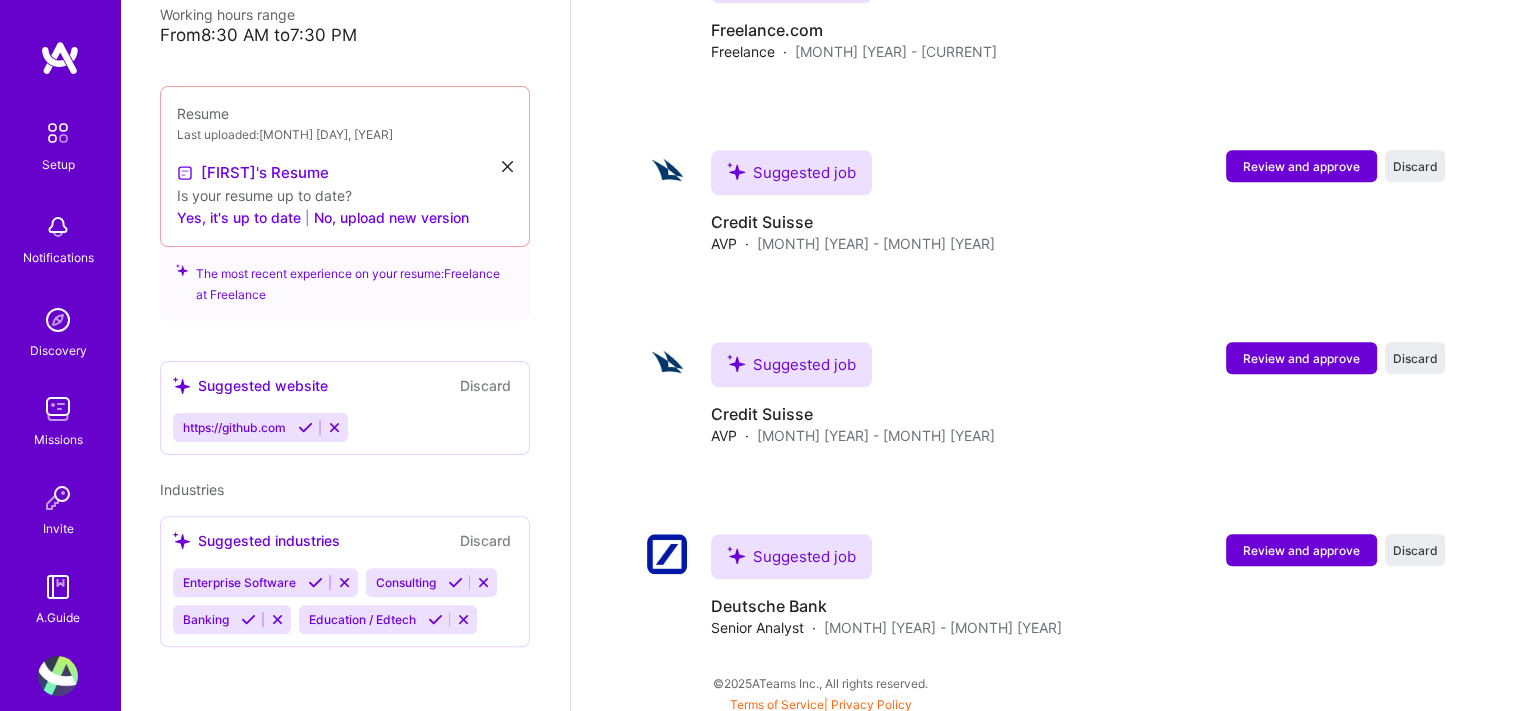 click on "Discovery" at bounding box center (58, 350) 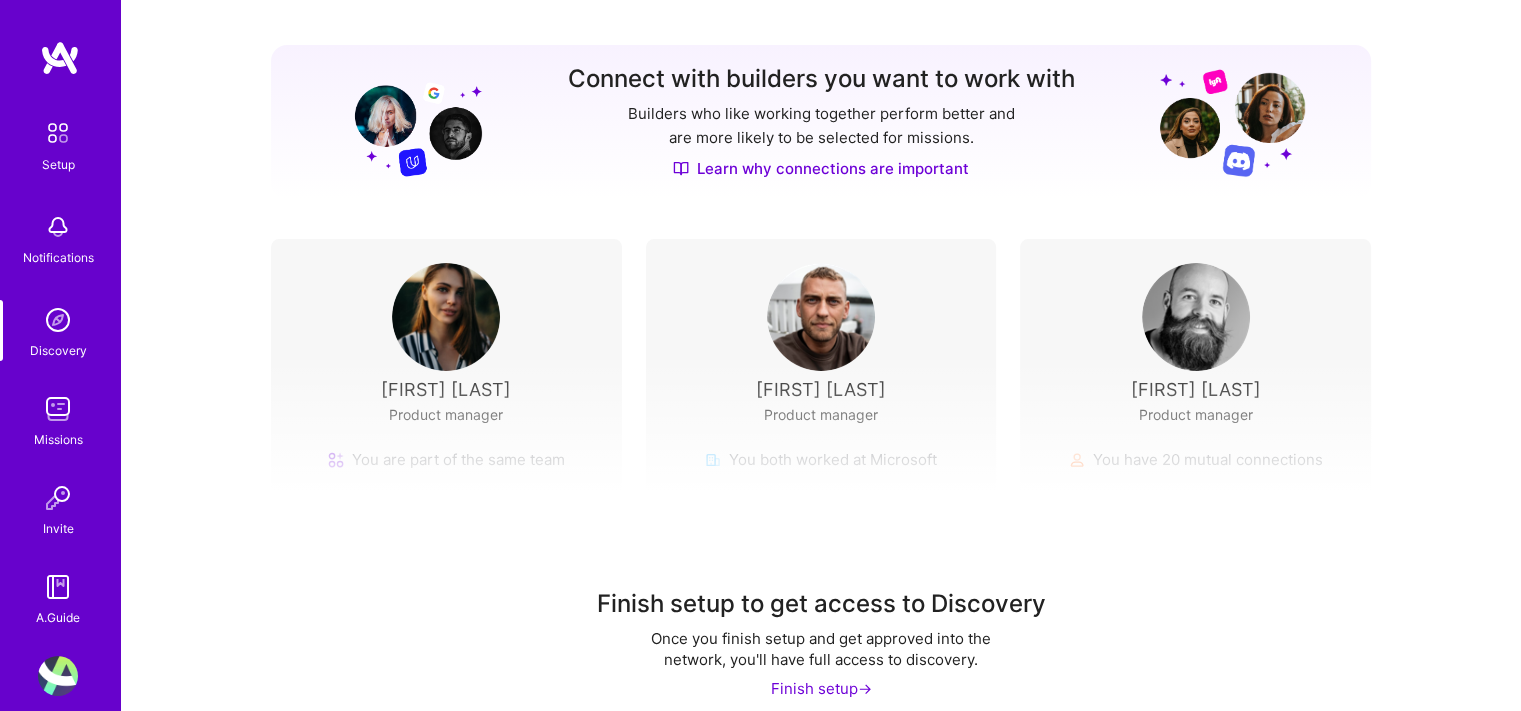 scroll, scrollTop: 244, scrollLeft: 0, axis: vertical 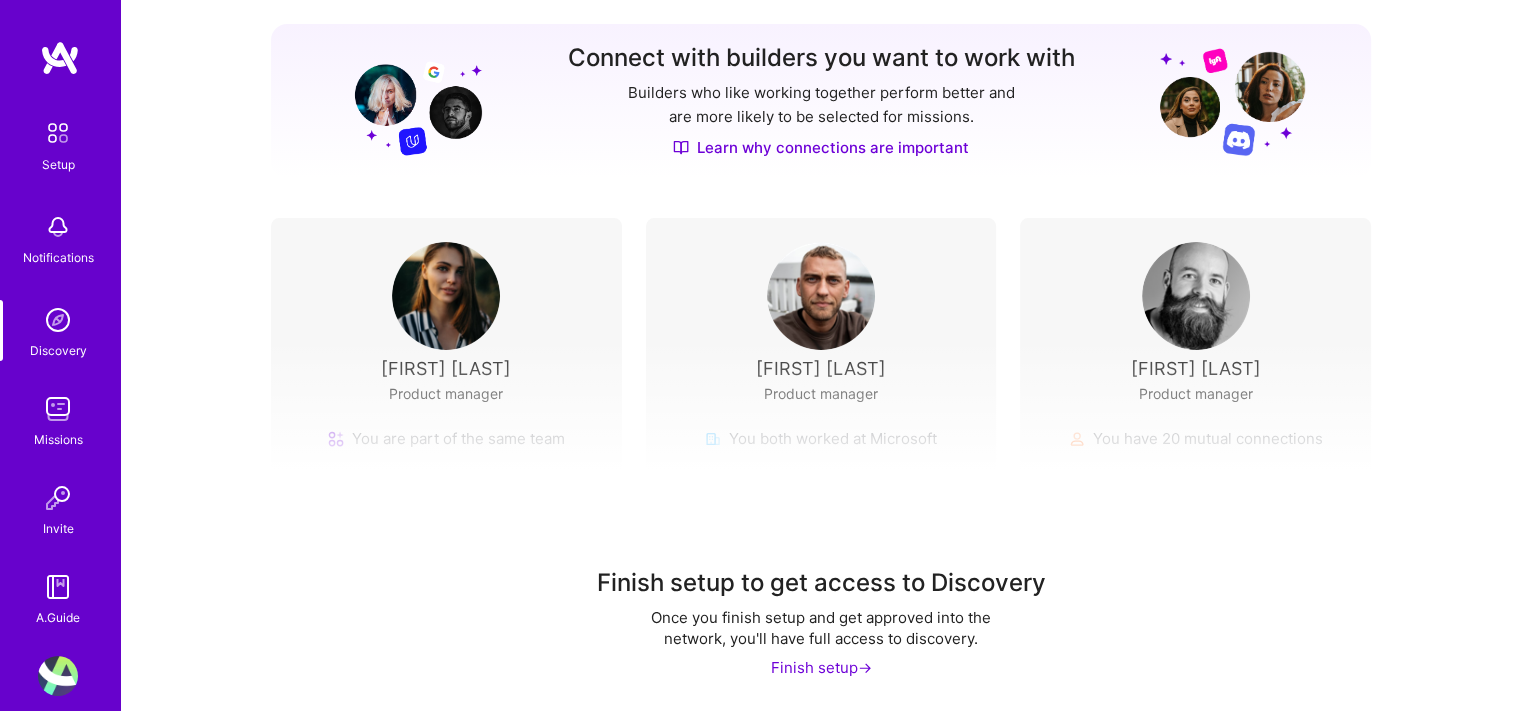 click at bounding box center [58, 409] 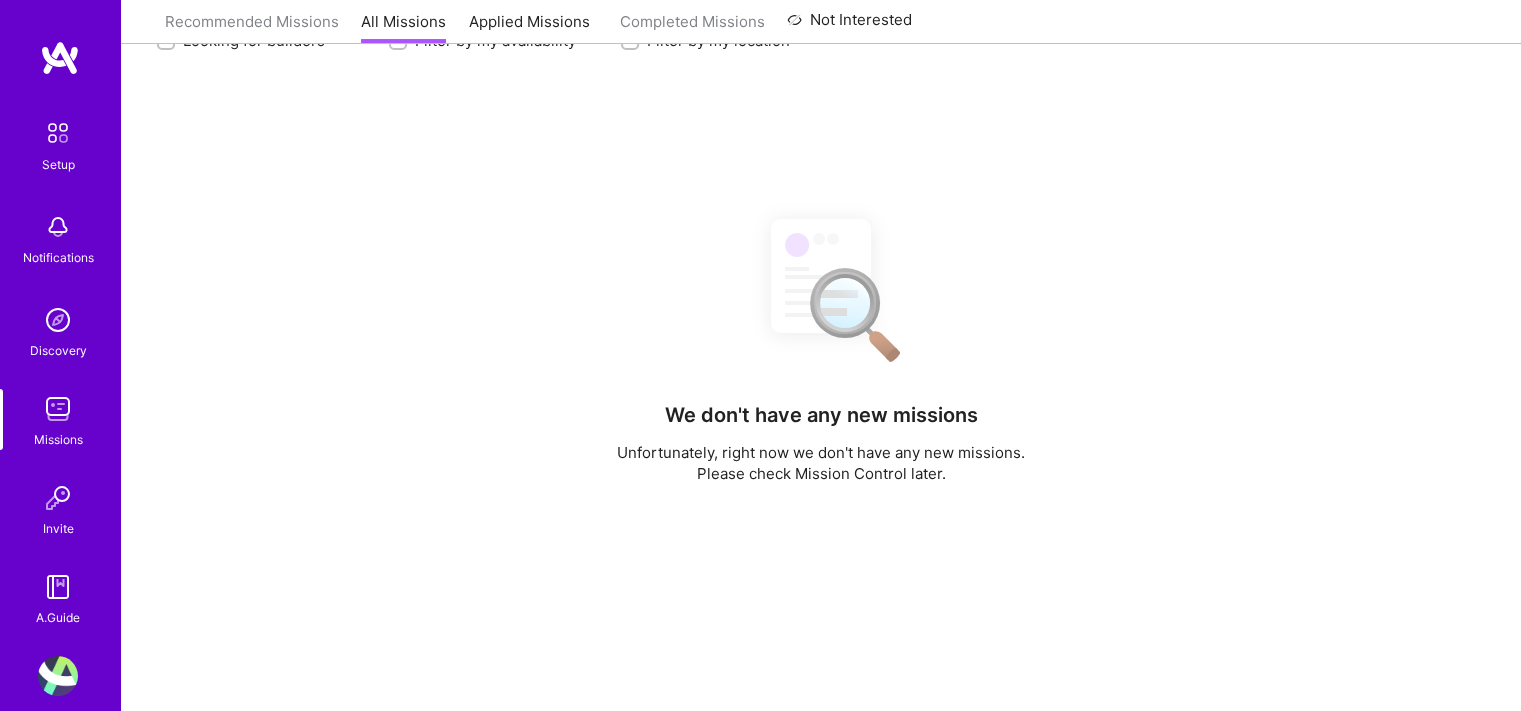 scroll, scrollTop: 0, scrollLeft: 0, axis: both 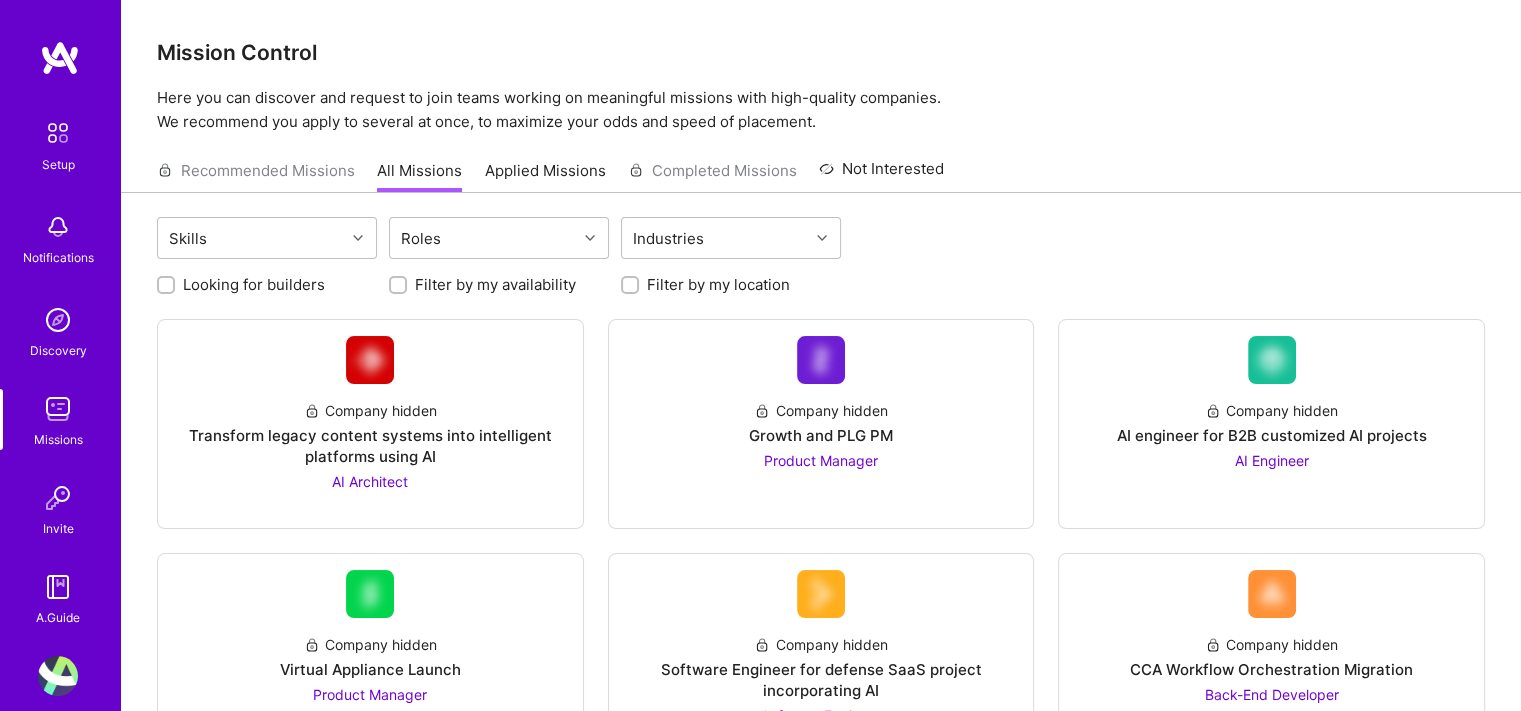 click on "Recommended Missions   All Missions   Applied Missions
Completed Missions   Not Interested" at bounding box center [550, 170] 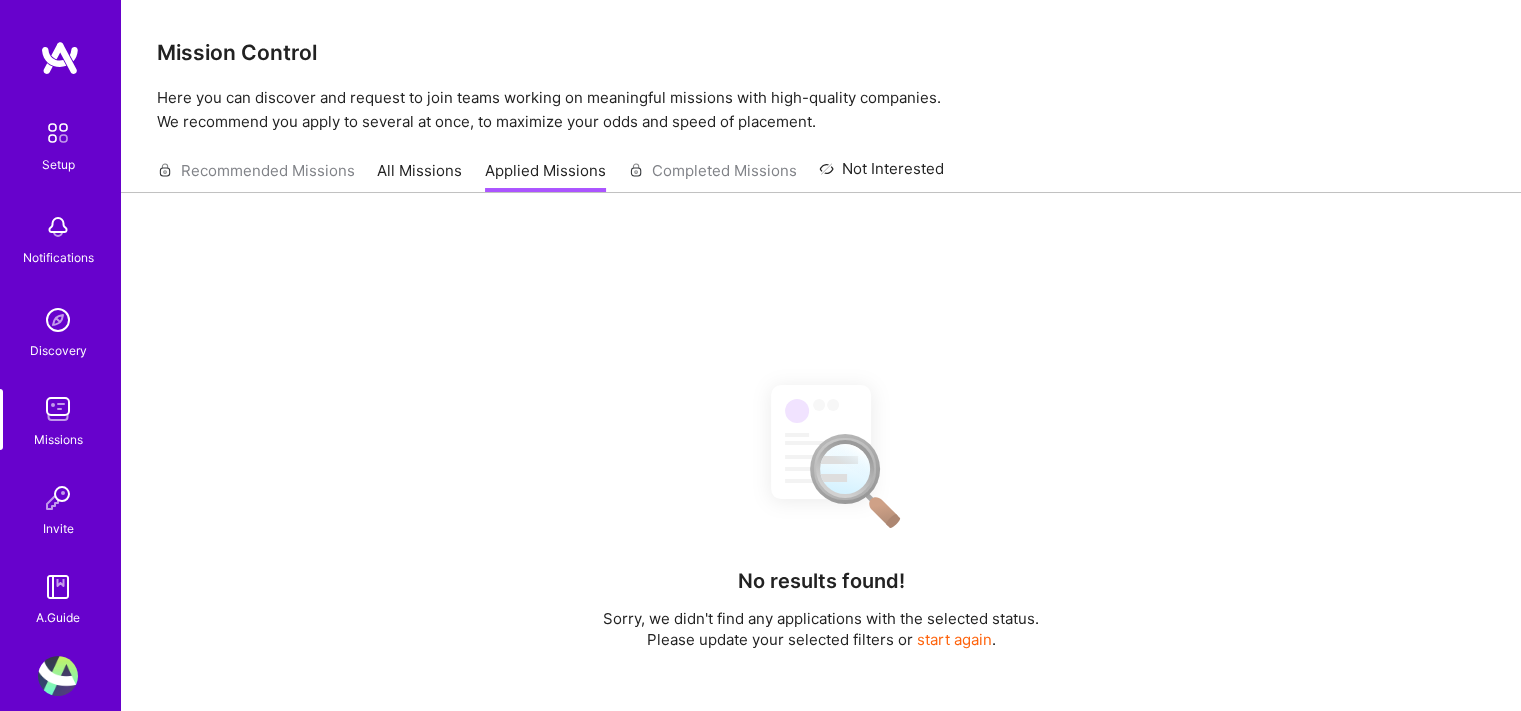 click on "All Missions" at bounding box center (419, 176) 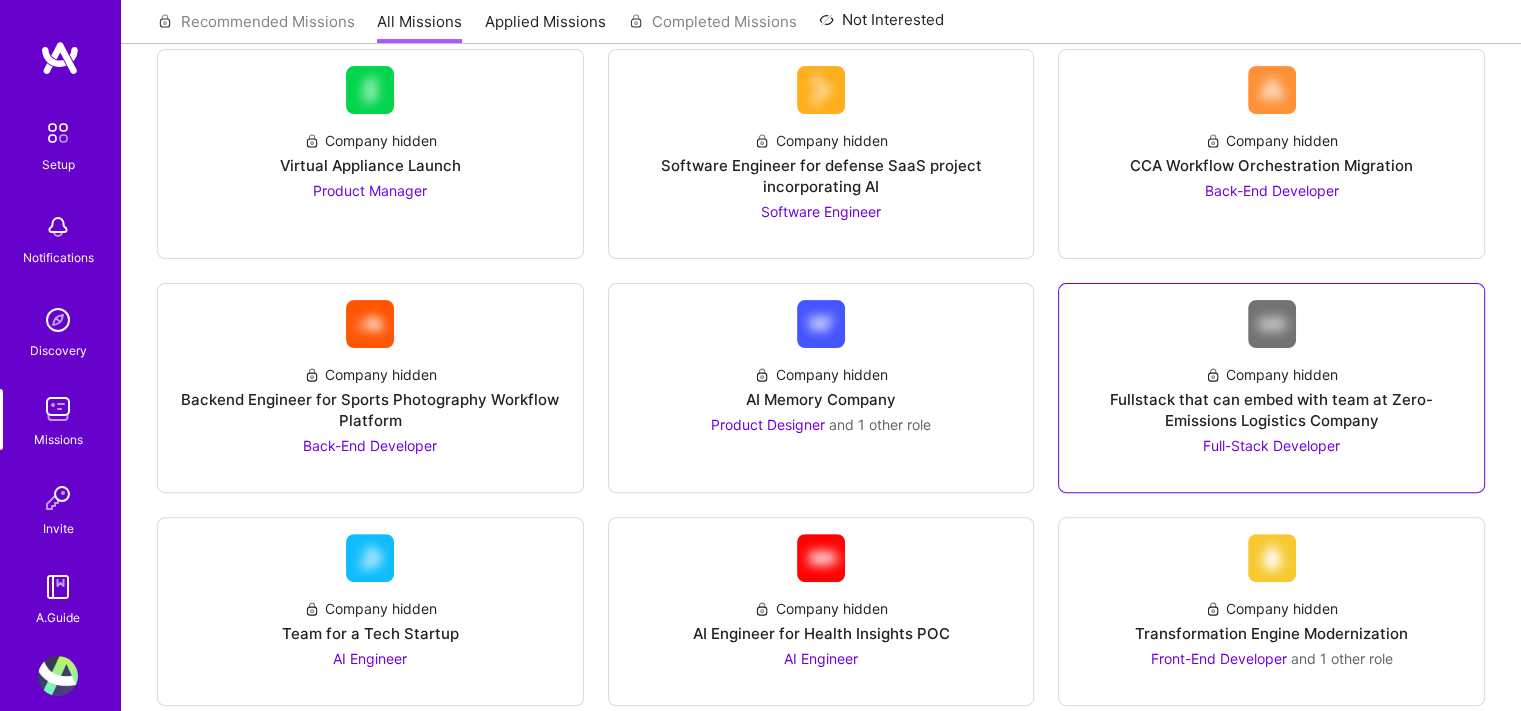 scroll, scrollTop: 540, scrollLeft: 0, axis: vertical 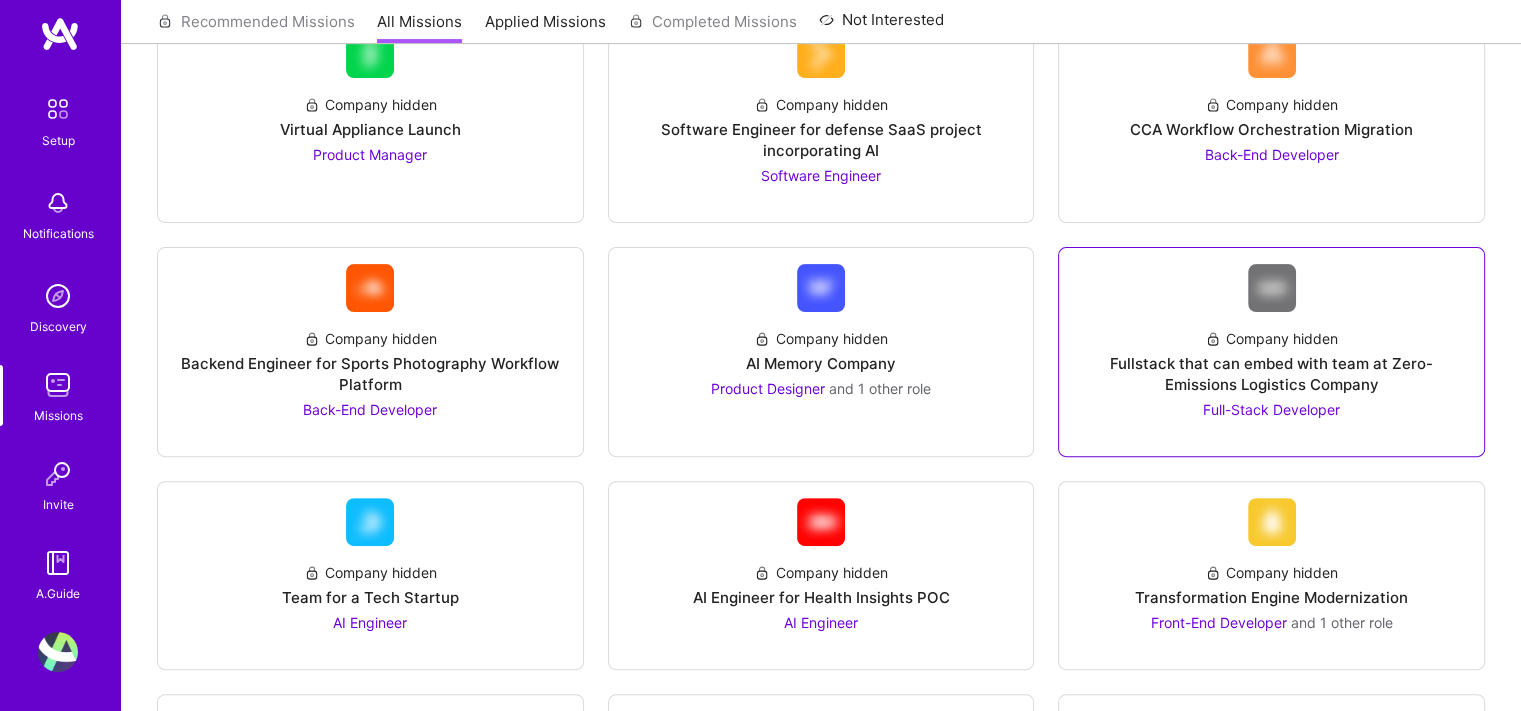 click on "Company hidden Fullstack that can embed with team at Zero-Emissions Logistics Company Full-Stack Developer" at bounding box center [1271, 366] 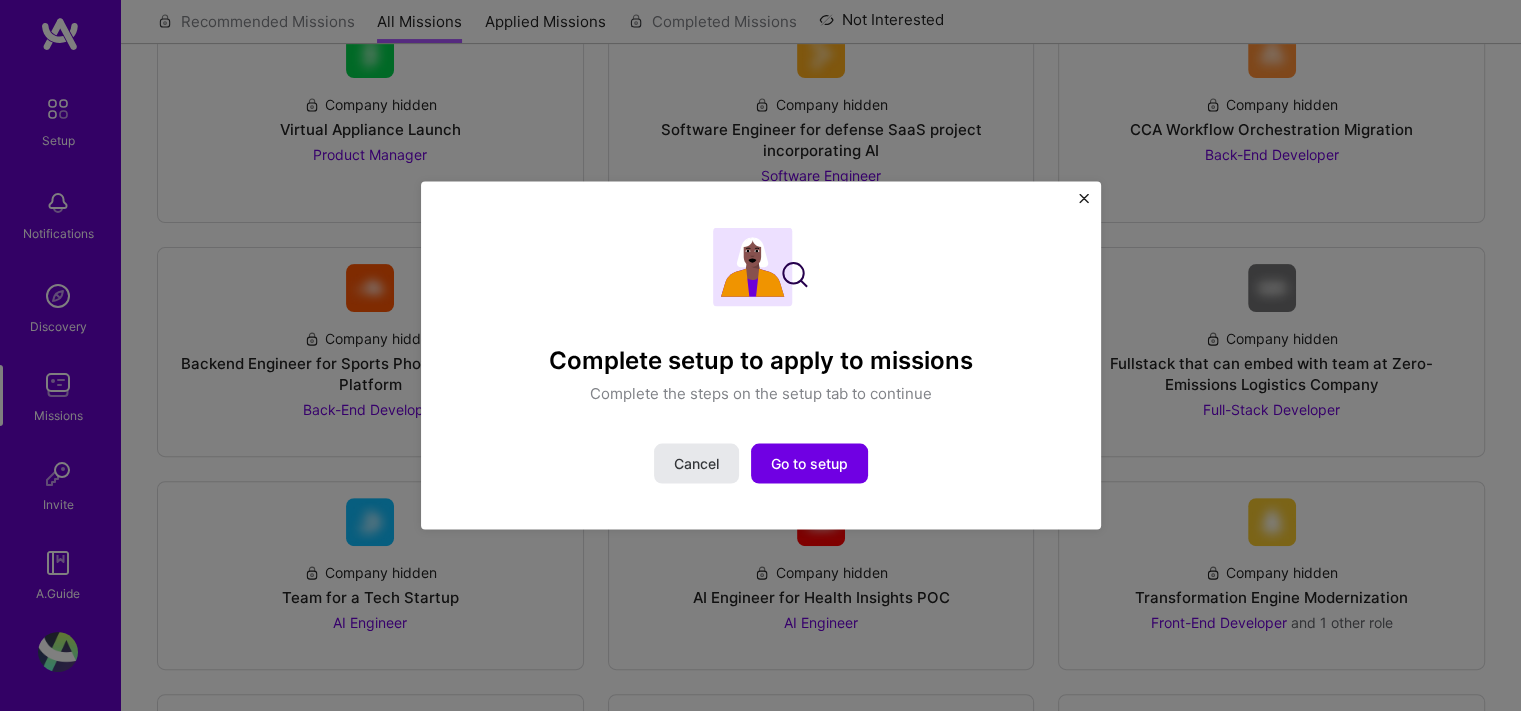 click on "Cancel" at bounding box center (696, 464) 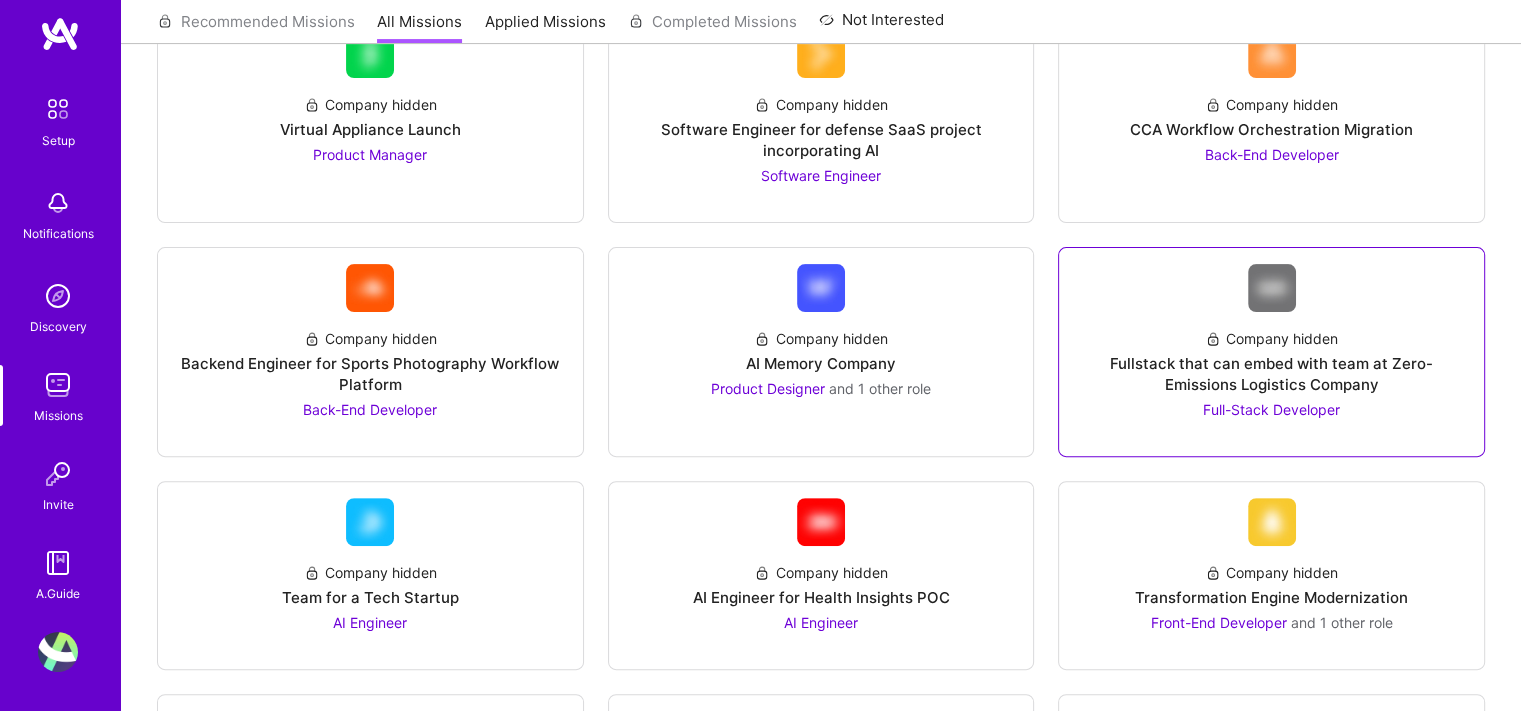 click on "Fullstack that can embed with team at Zero-Emissions Logistics Company" at bounding box center (1271, 374) 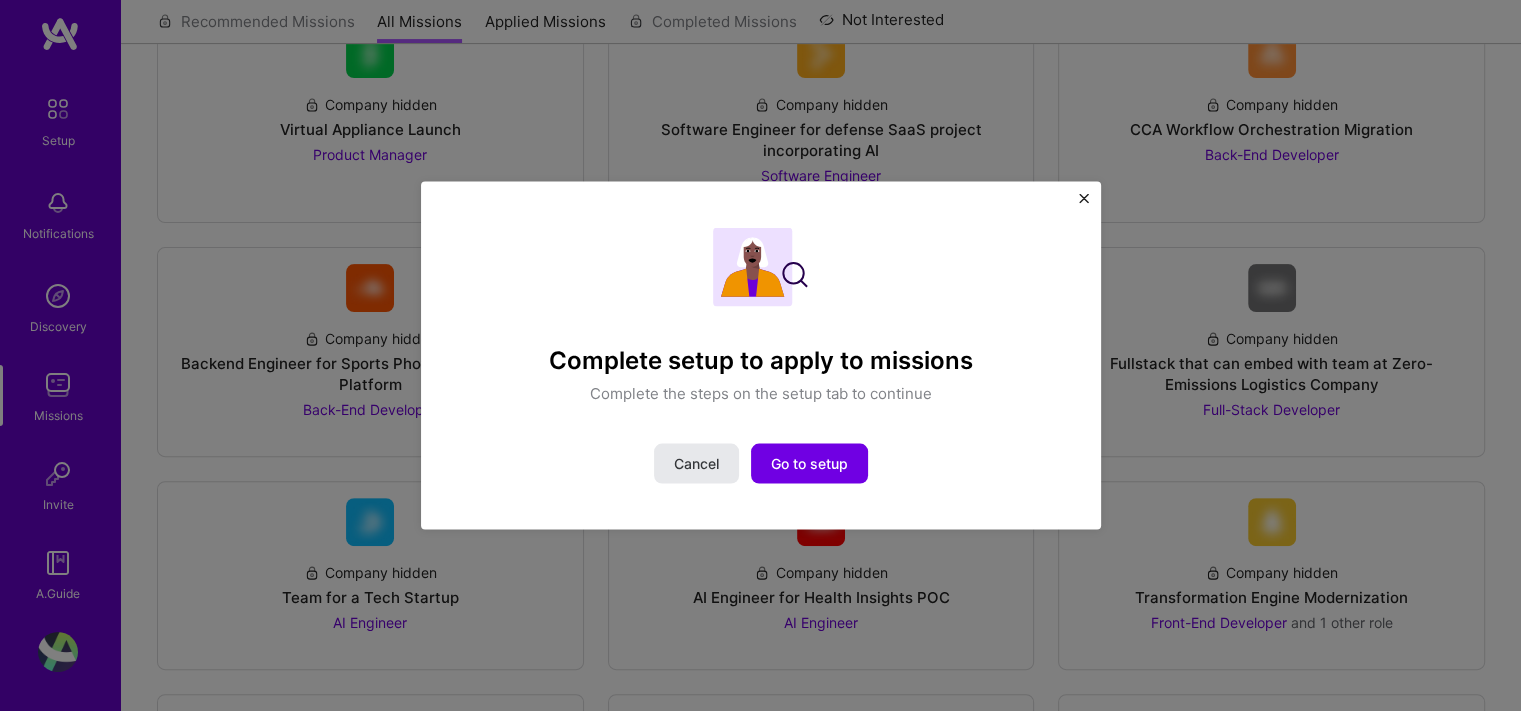 click on "Cancel" at bounding box center (696, 464) 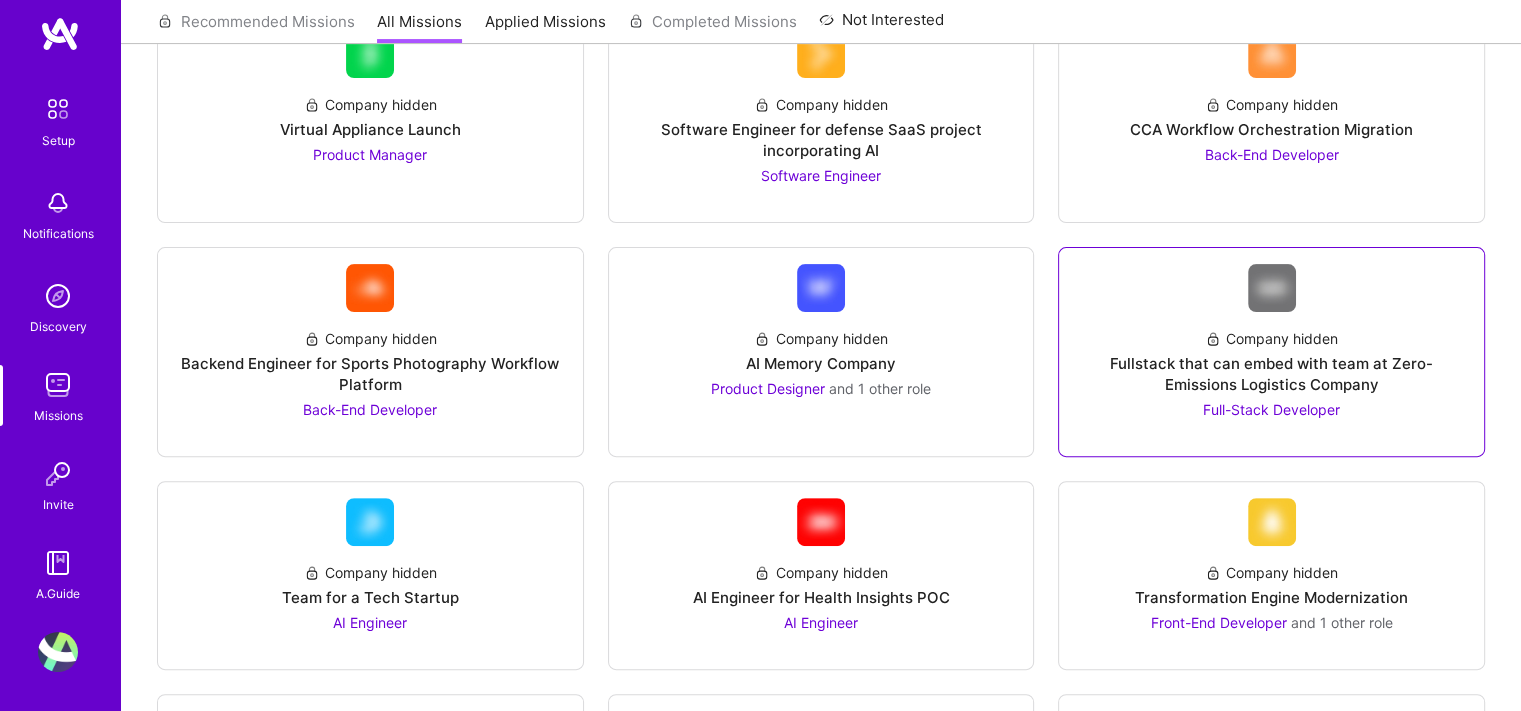 click on "Company hidden Fullstack that can embed with team at Zero-Emissions Logistics Company Full-Stack Developer" at bounding box center (1271, 366) 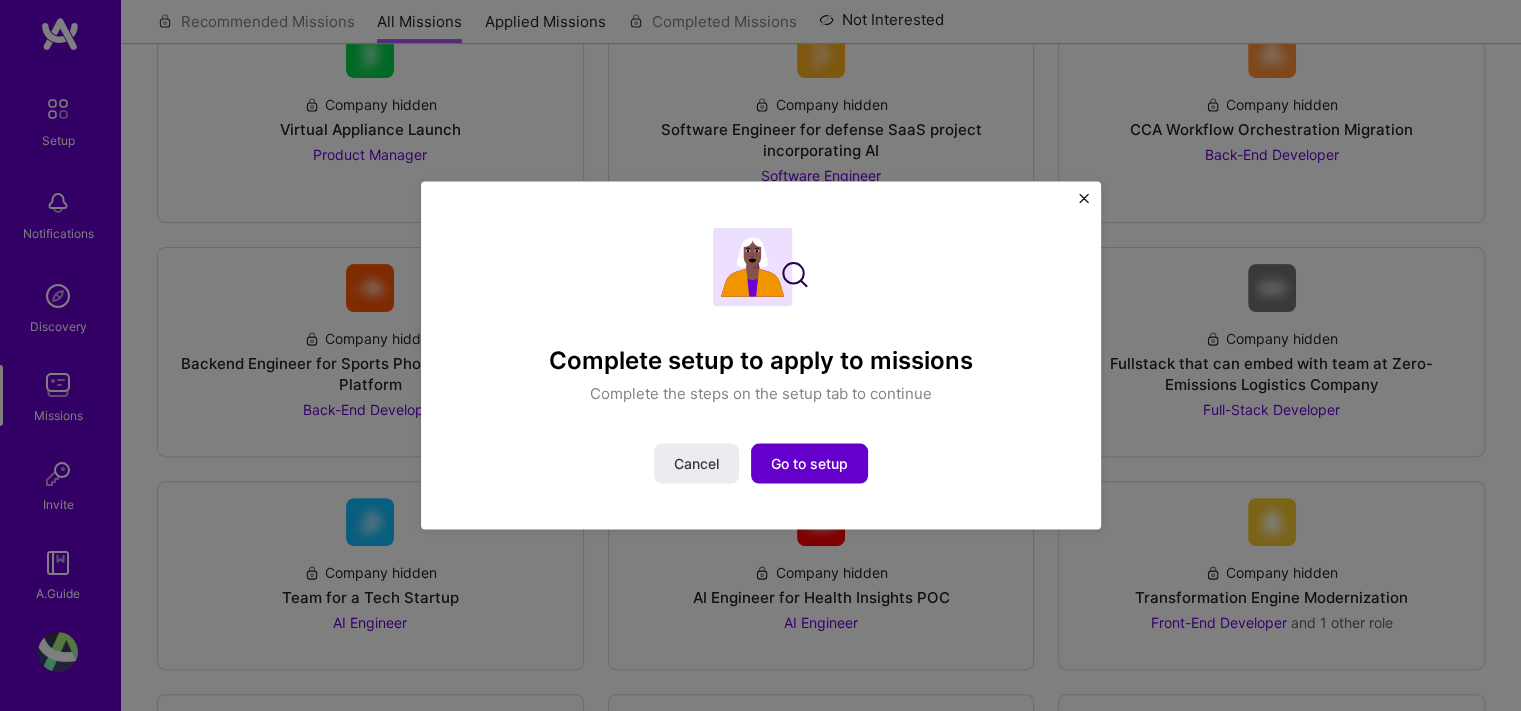 click on "Go to setup" at bounding box center (809, 464) 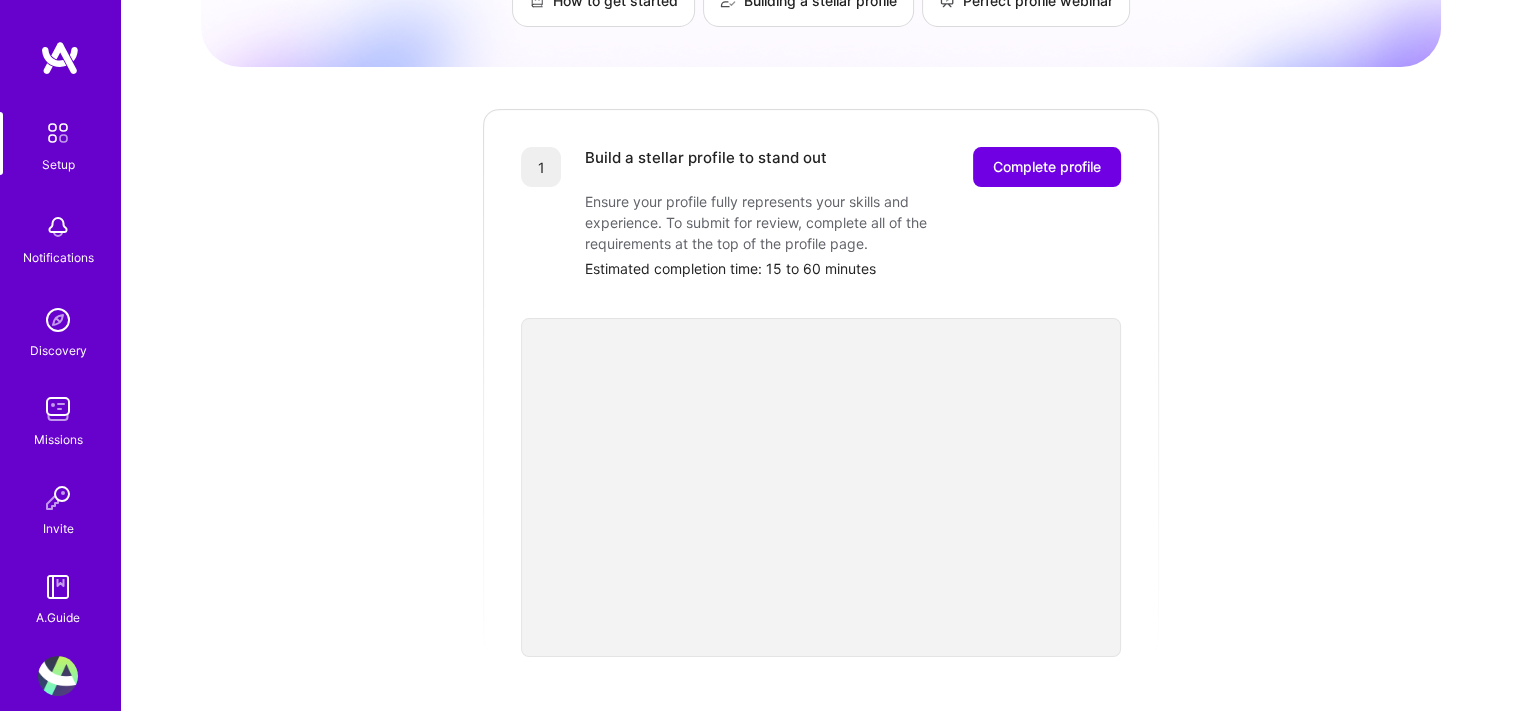 scroll, scrollTop: 0, scrollLeft: 0, axis: both 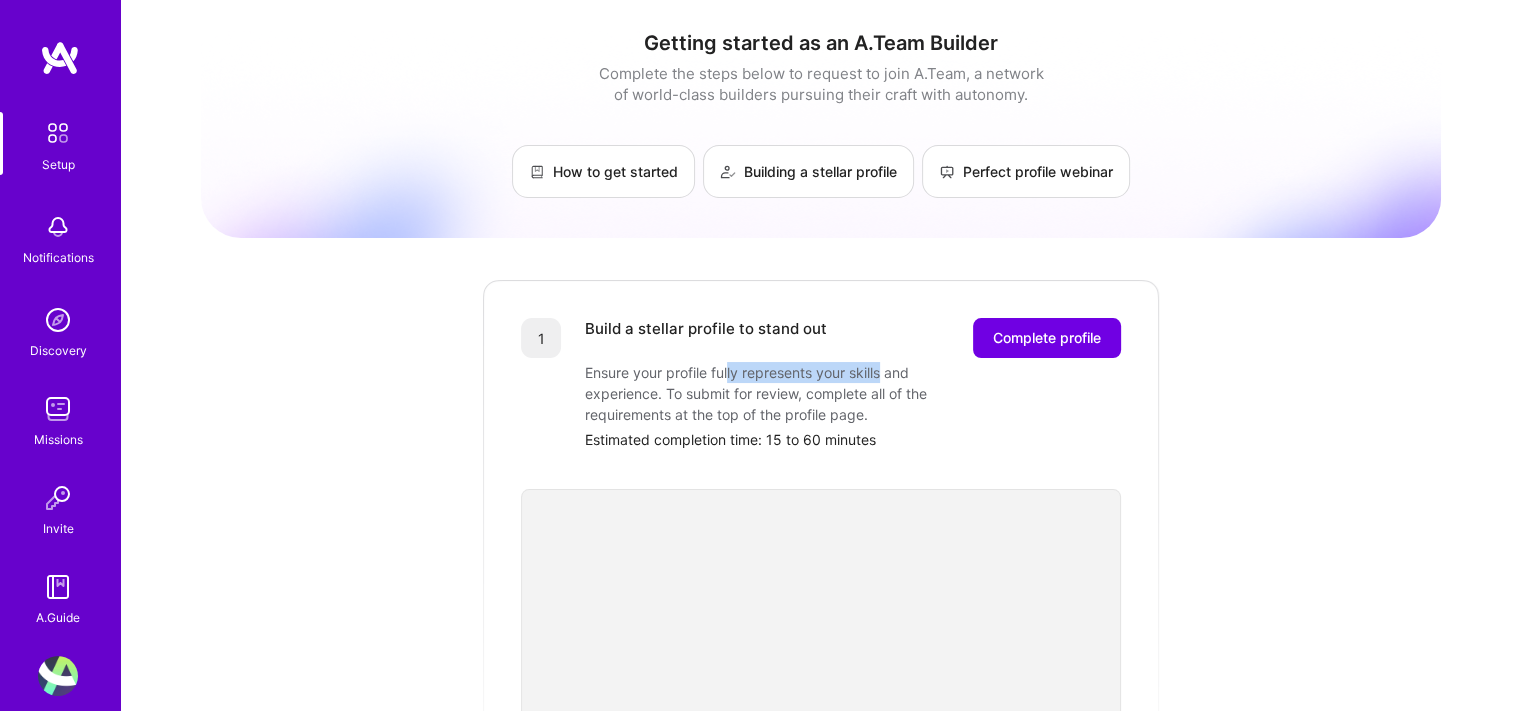 drag, startPoint x: 730, startPoint y: 375, endPoint x: 881, endPoint y: 386, distance: 151.40013 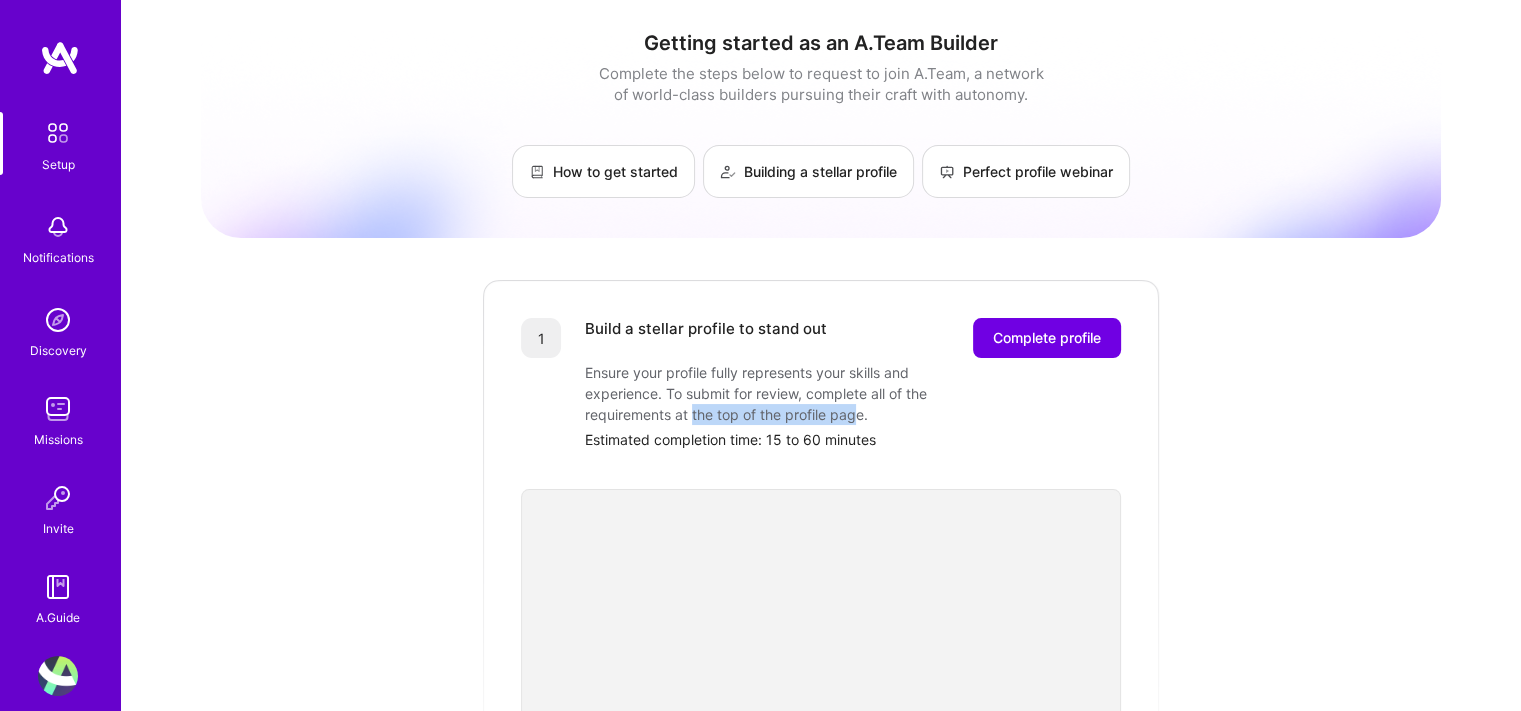 drag, startPoint x: 699, startPoint y: 403, endPoint x: 855, endPoint y: 417, distance: 156.62694 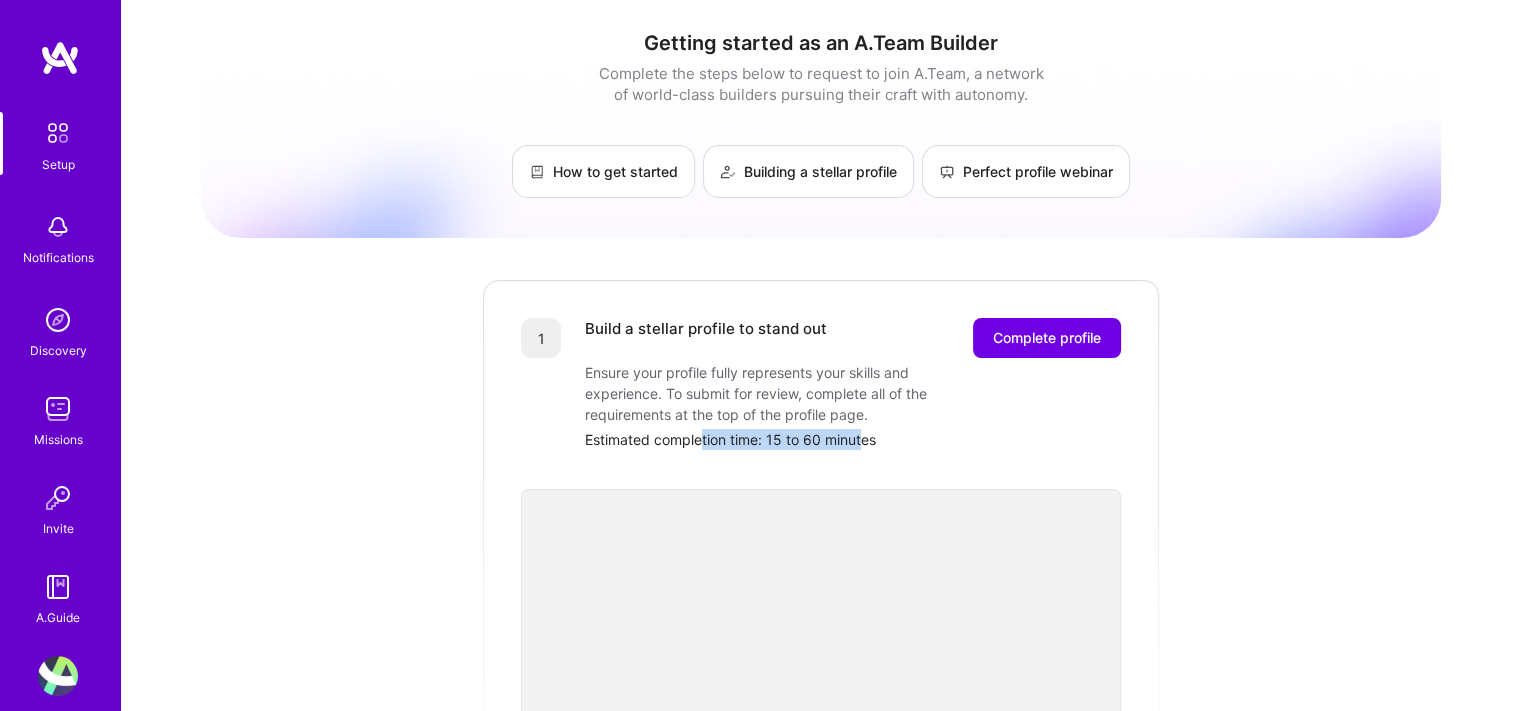 drag, startPoint x: 699, startPoint y: 444, endPoint x: 870, endPoint y: 439, distance: 171.07309 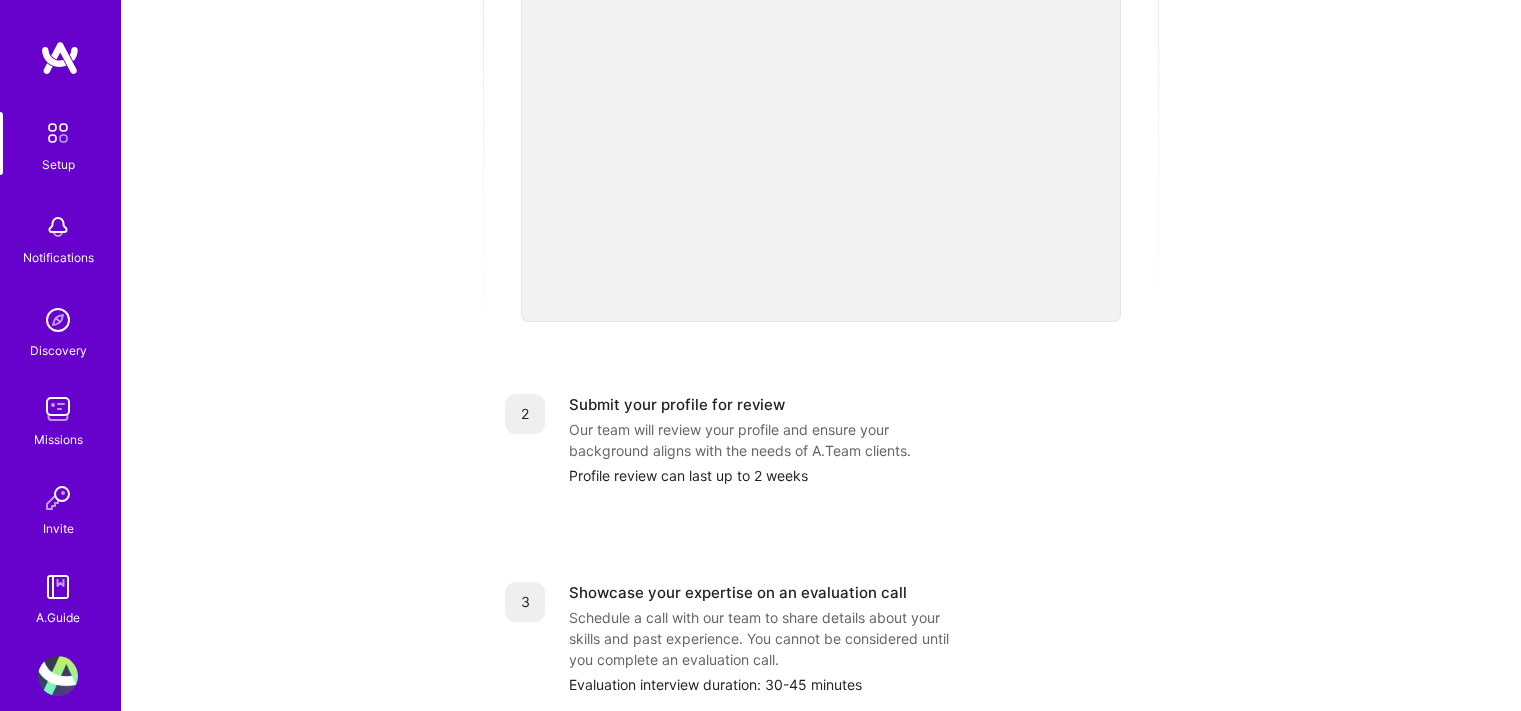 scroll, scrollTop: 540, scrollLeft: 0, axis: vertical 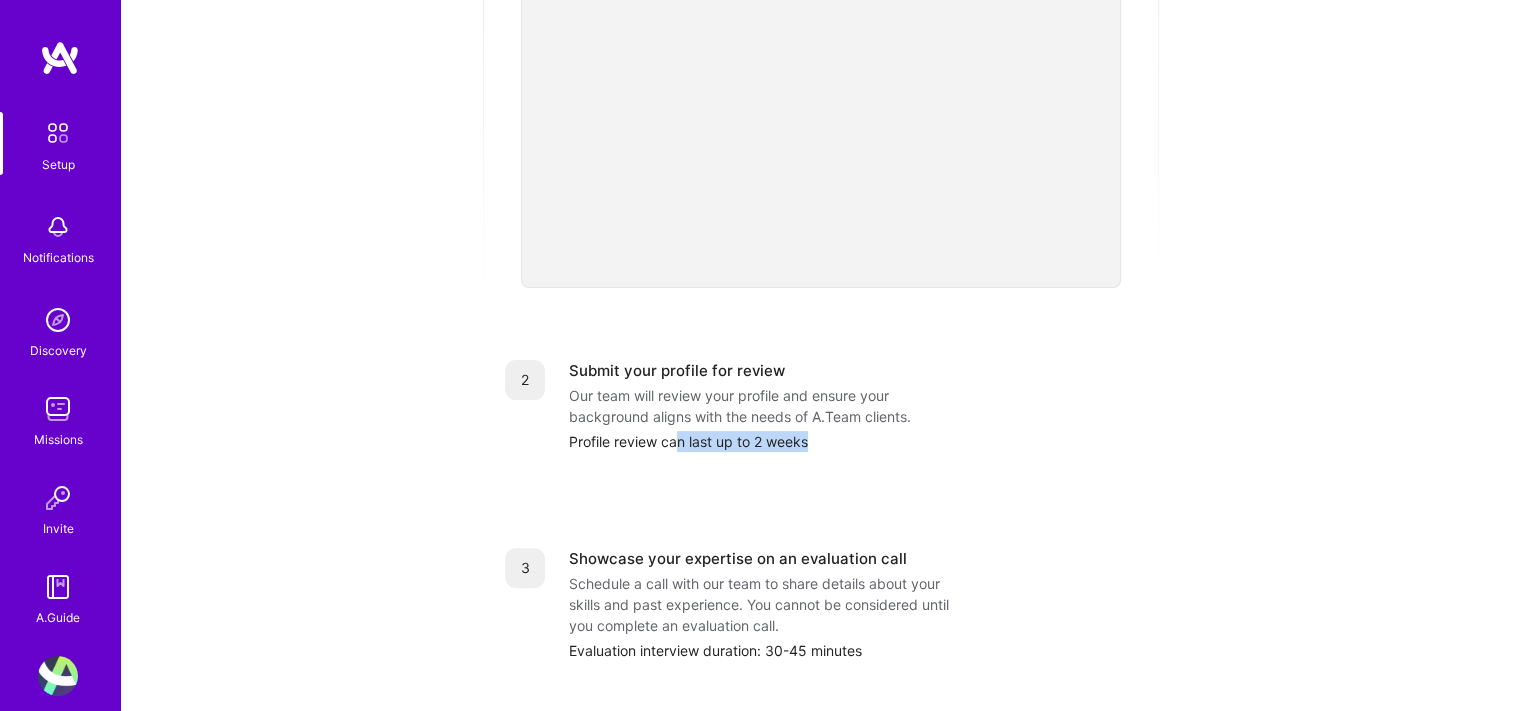 drag, startPoint x: 814, startPoint y: 437, endPoint x: 850, endPoint y: 437, distance: 36 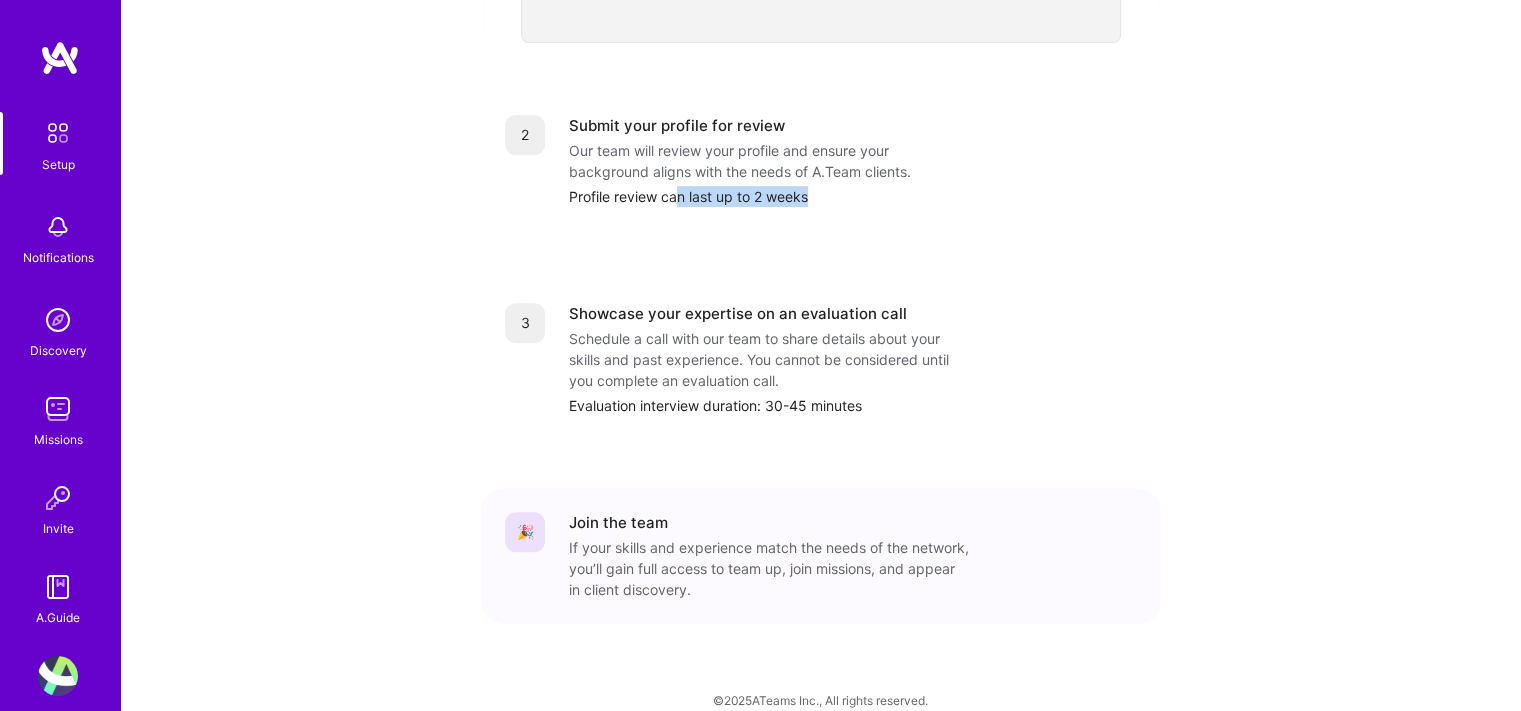 scroll, scrollTop: 808, scrollLeft: 0, axis: vertical 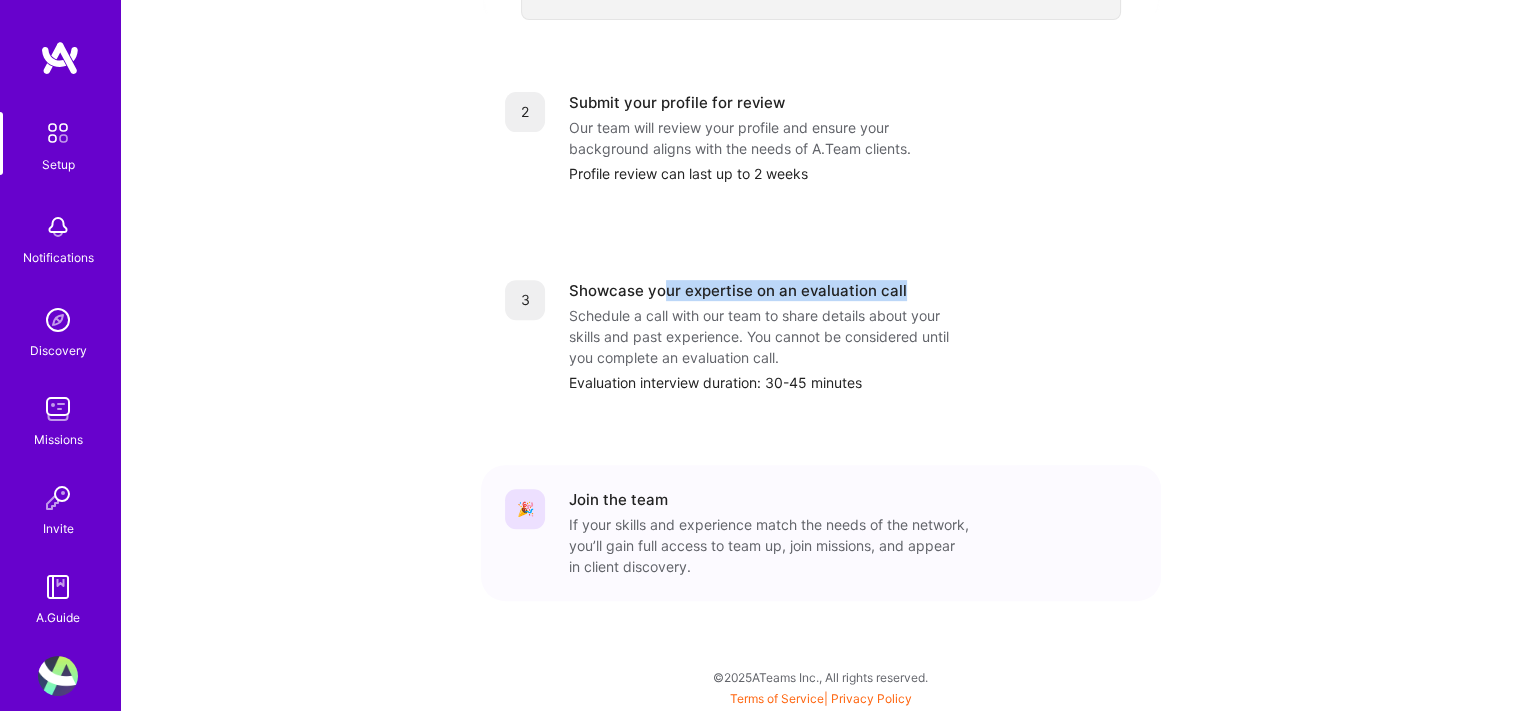 drag, startPoint x: 665, startPoint y: 287, endPoint x: 912, endPoint y: 292, distance: 247.0506 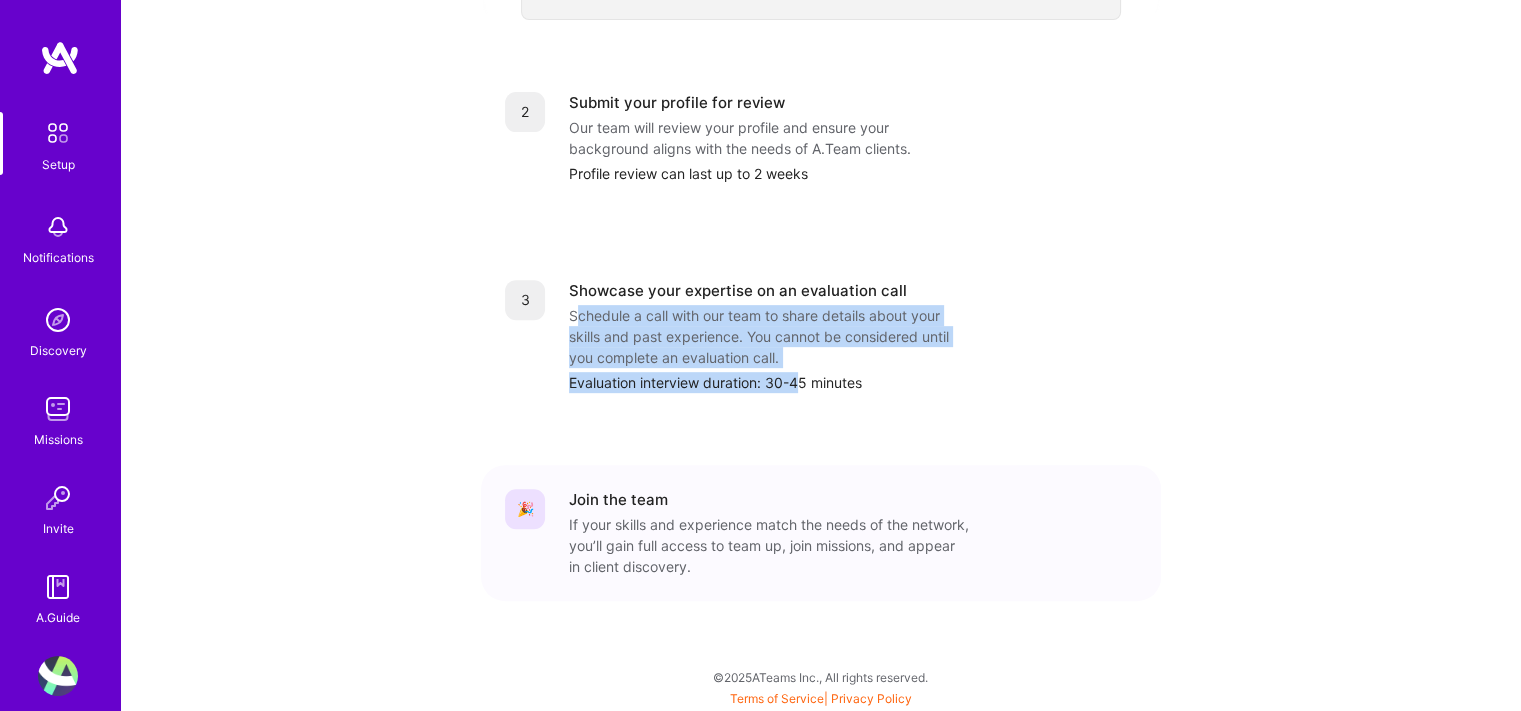 drag, startPoint x: 575, startPoint y: 322, endPoint x: 816, endPoint y: 390, distance: 250.40967 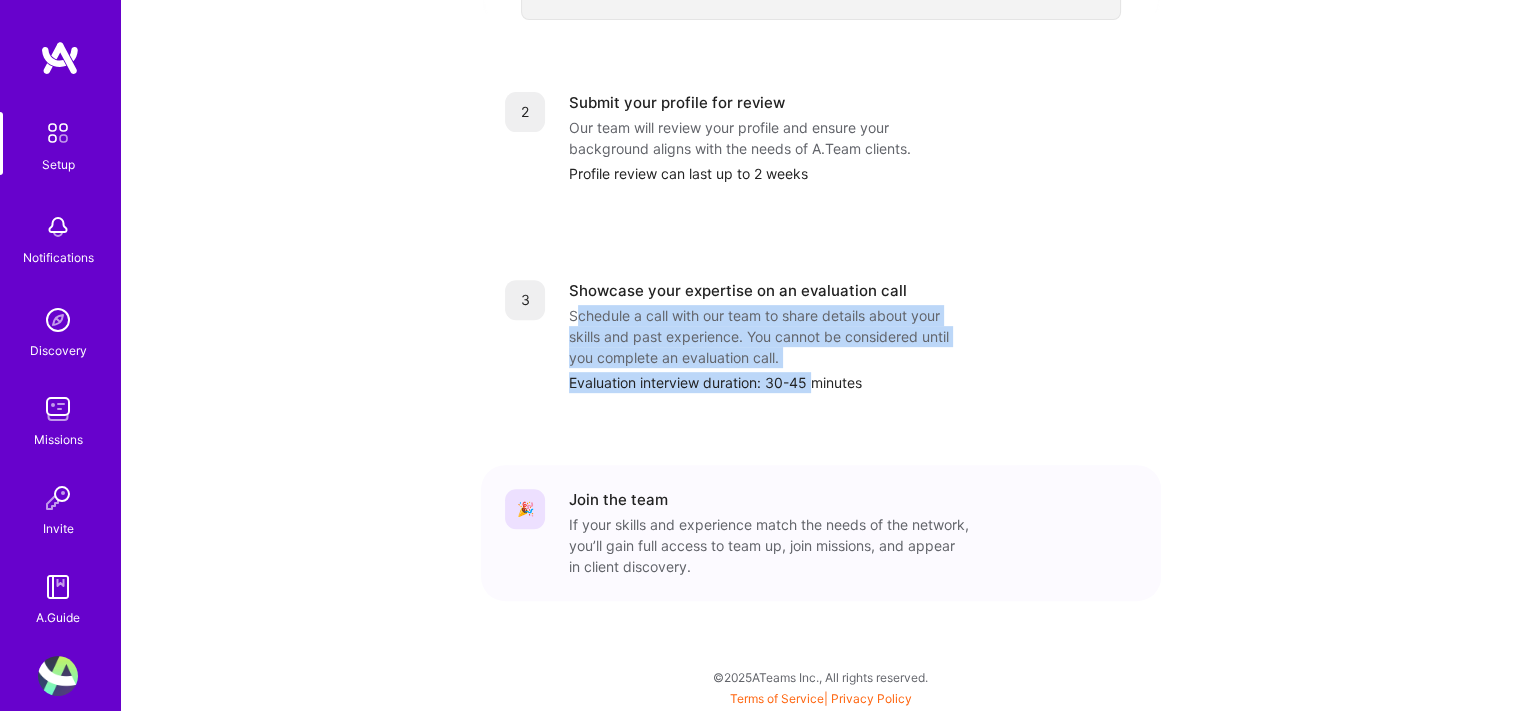 click on "Evaluation interview duration: 30-45 minutes" at bounding box center [853, 382] 